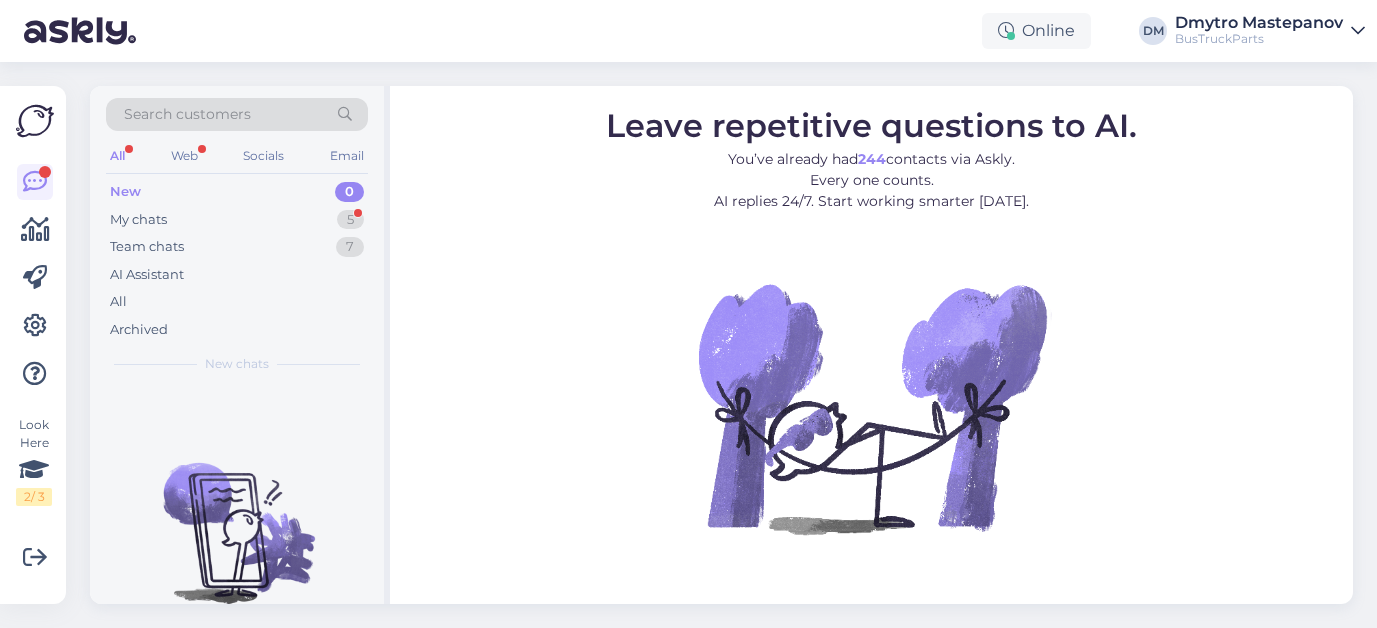 scroll, scrollTop: 0, scrollLeft: 0, axis: both 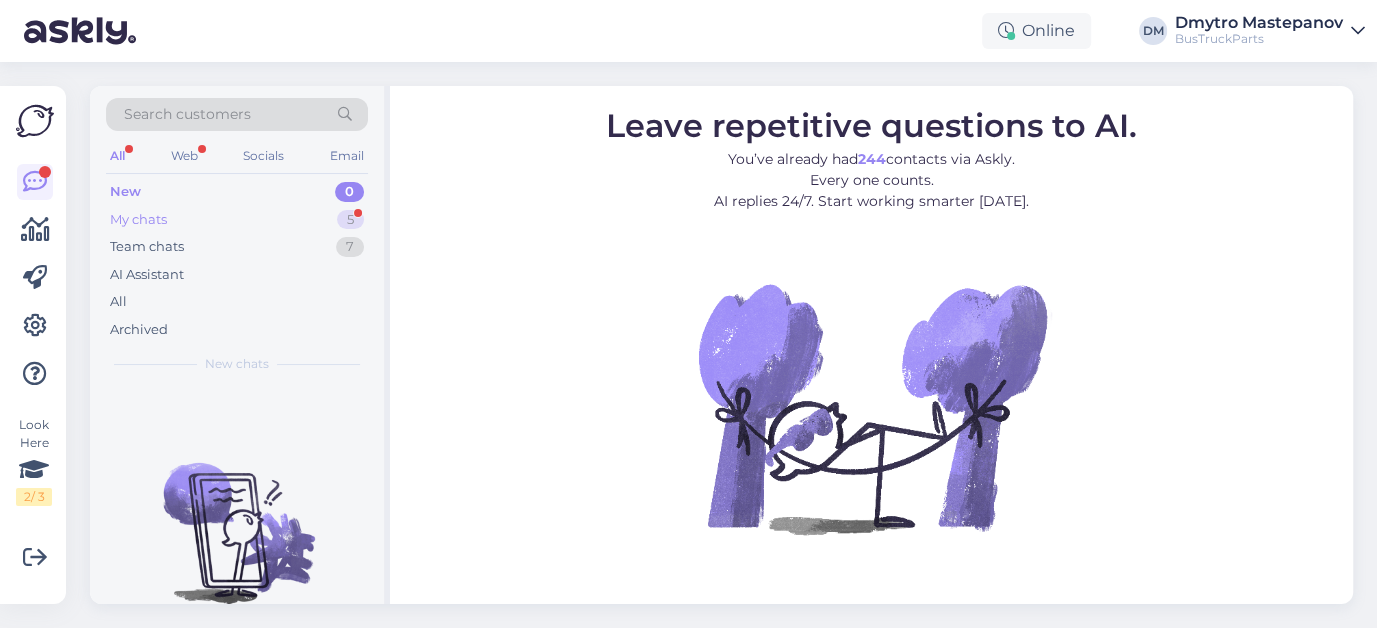 click on "My chats" at bounding box center (138, 220) 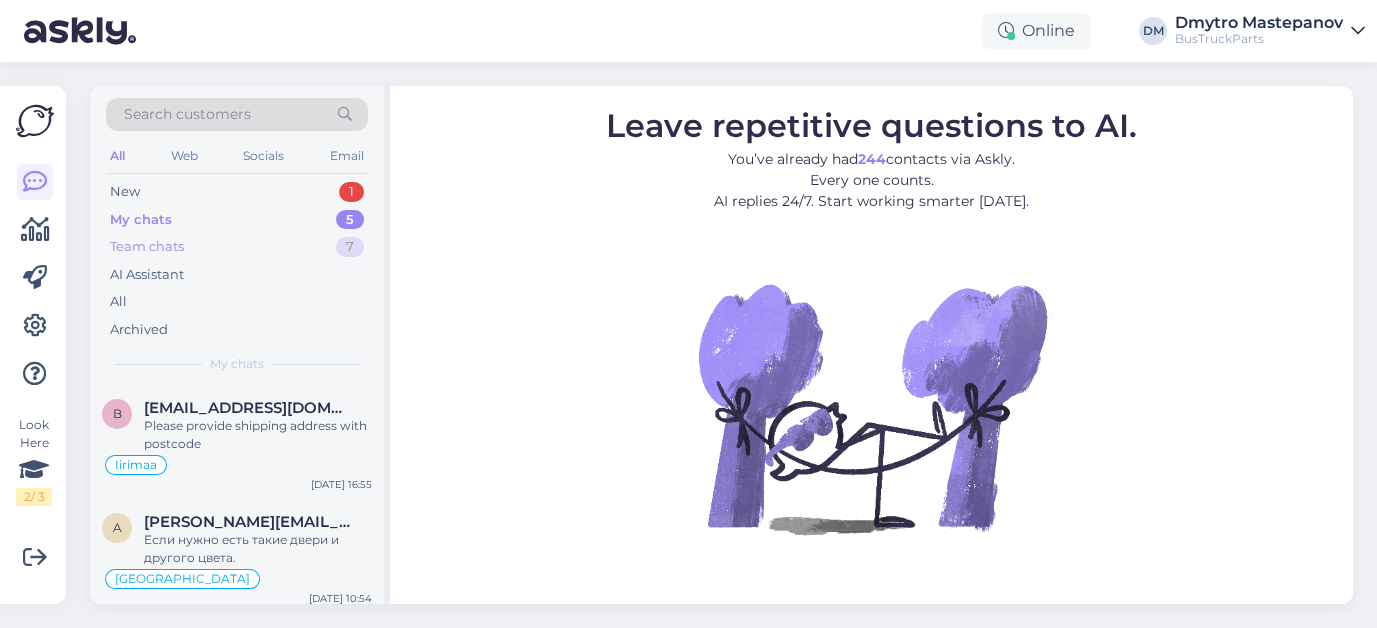 click on "Team chats" at bounding box center [147, 247] 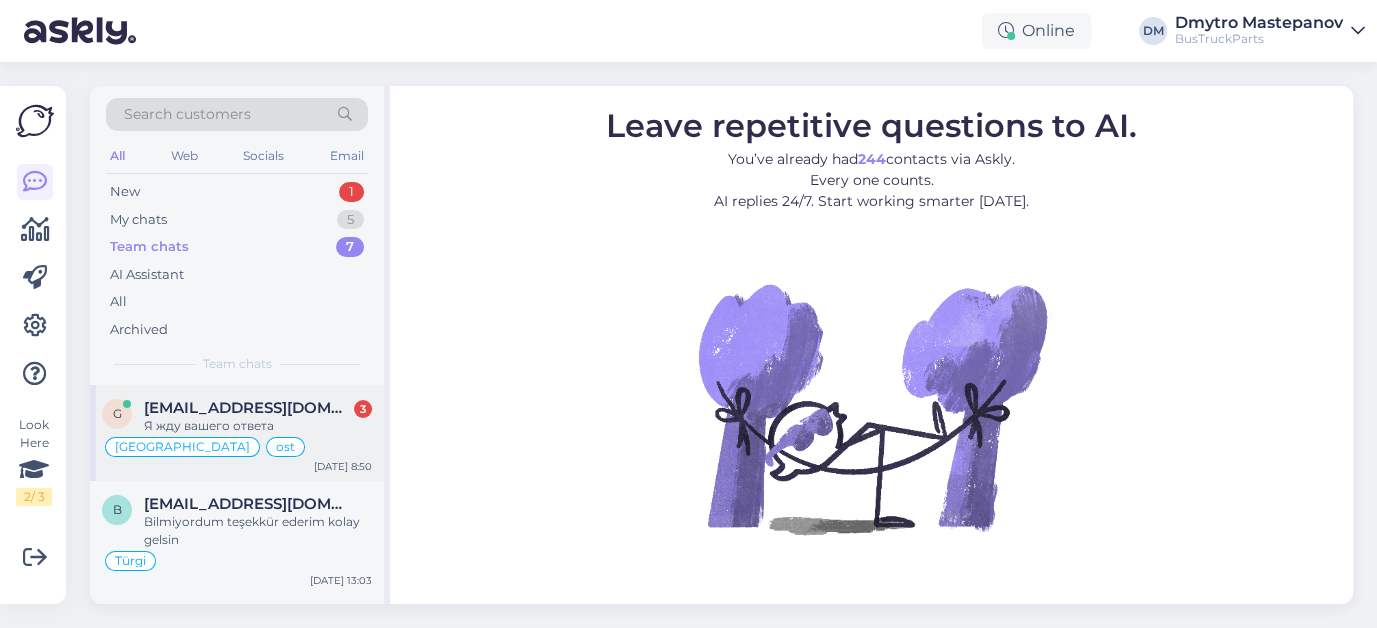 click on "[EMAIL_ADDRESS][DOMAIN_NAME]" at bounding box center [248, 408] 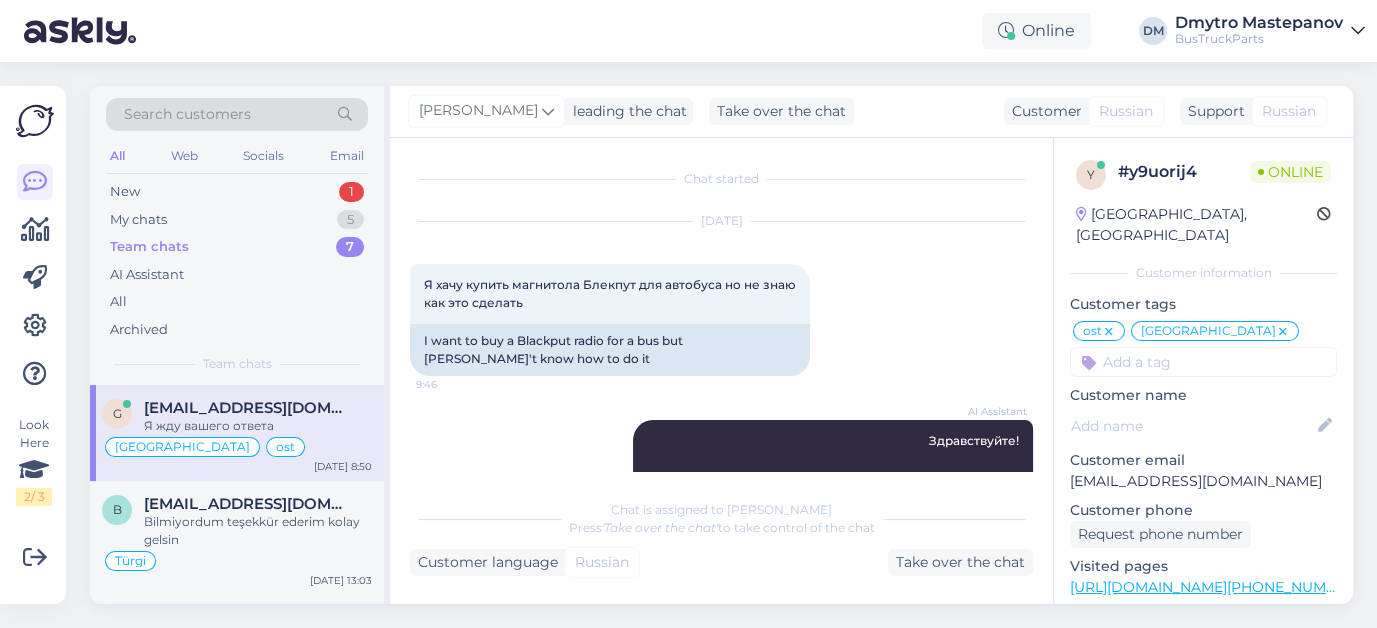 scroll, scrollTop: 4134, scrollLeft: 0, axis: vertical 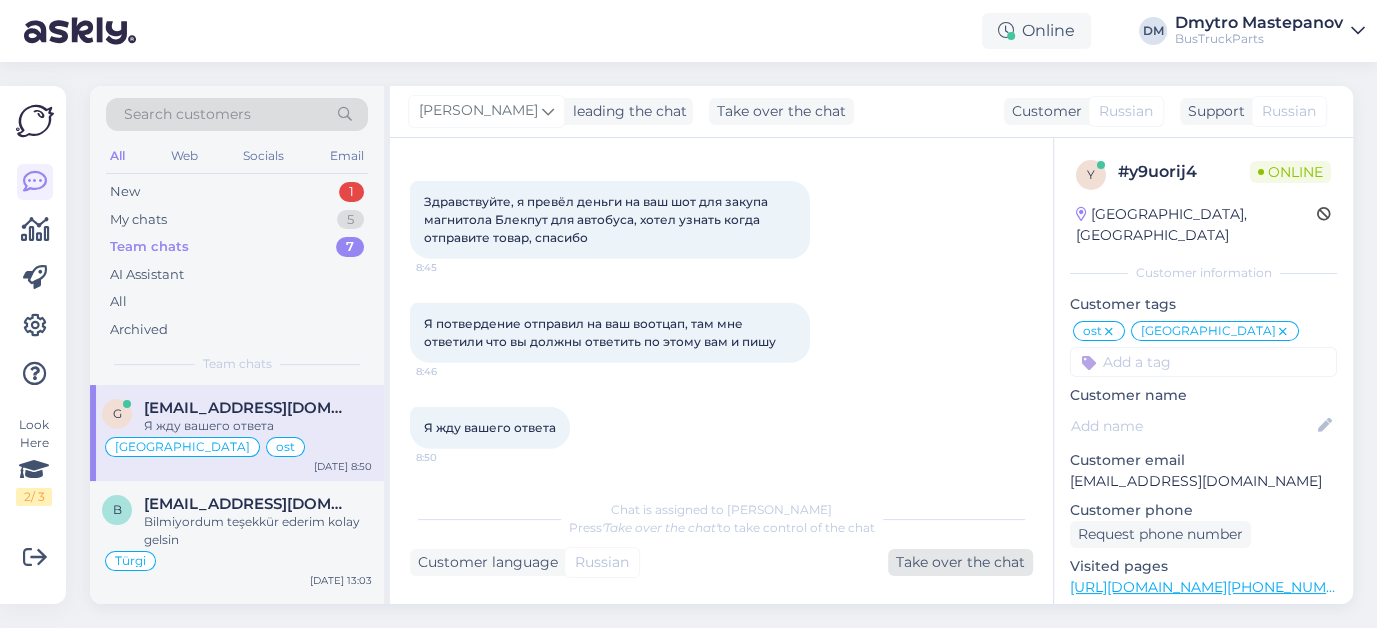 click on "Take over the chat" at bounding box center (960, 562) 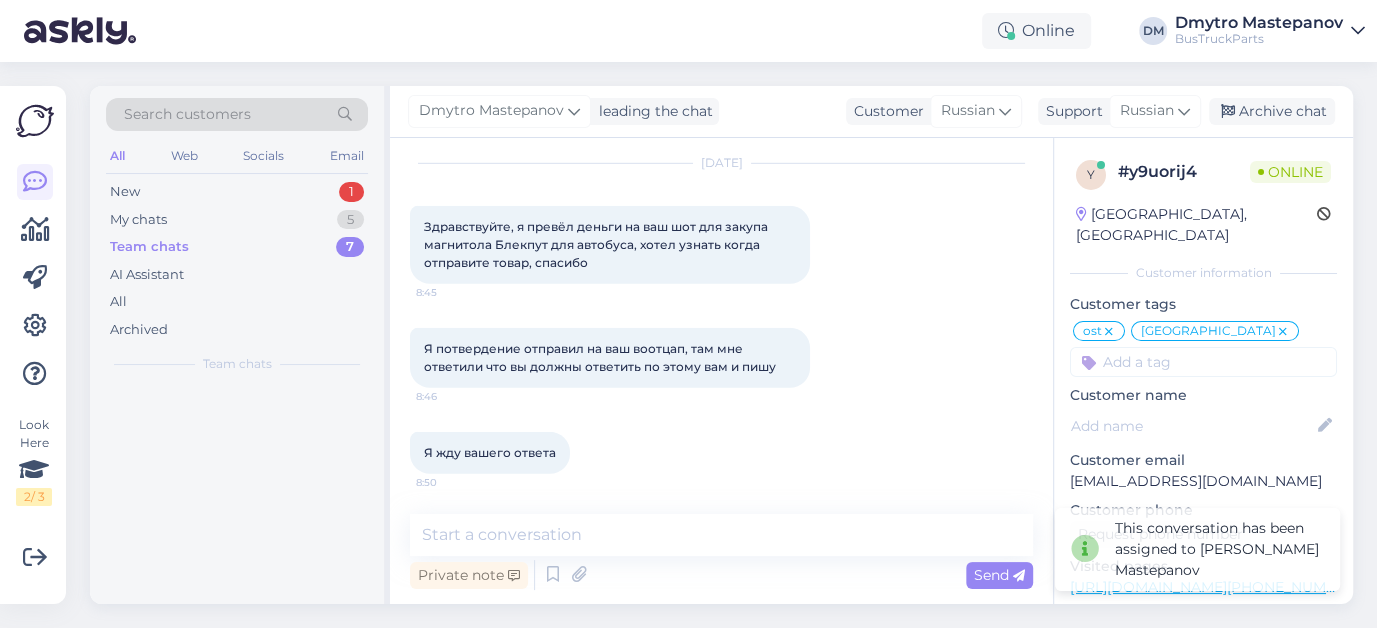 scroll, scrollTop: 4109, scrollLeft: 0, axis: vertical 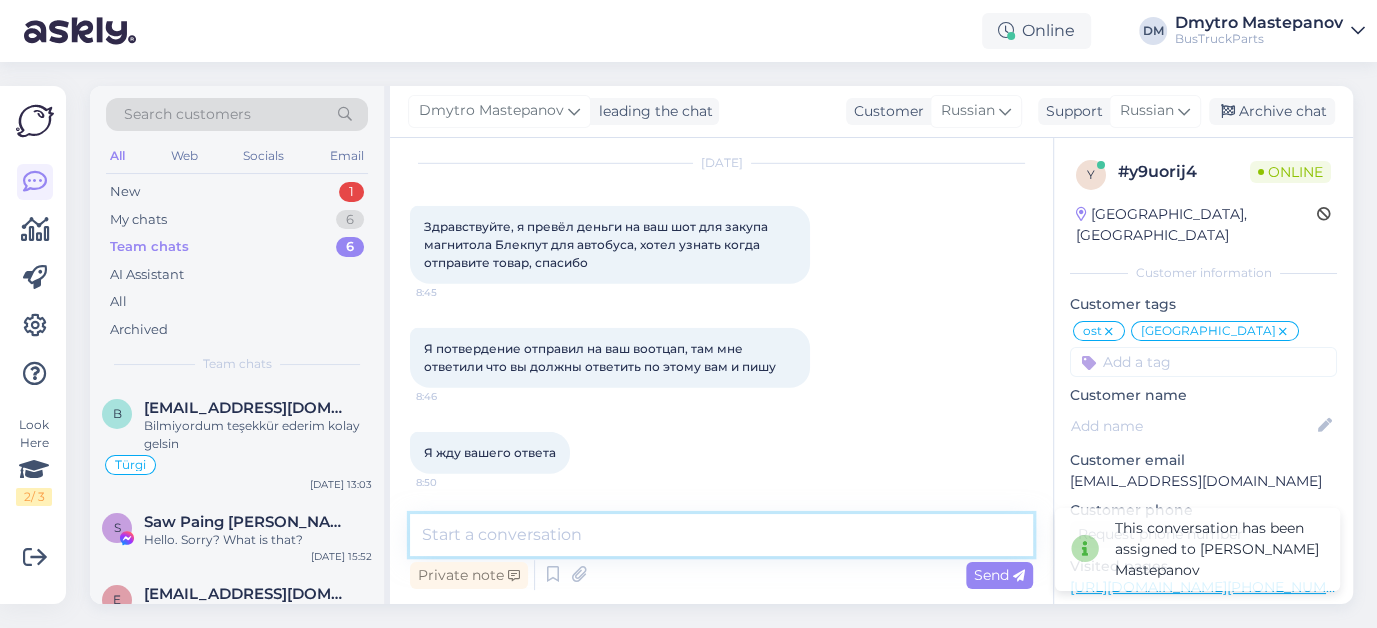 click at bounding box center (721, 535) 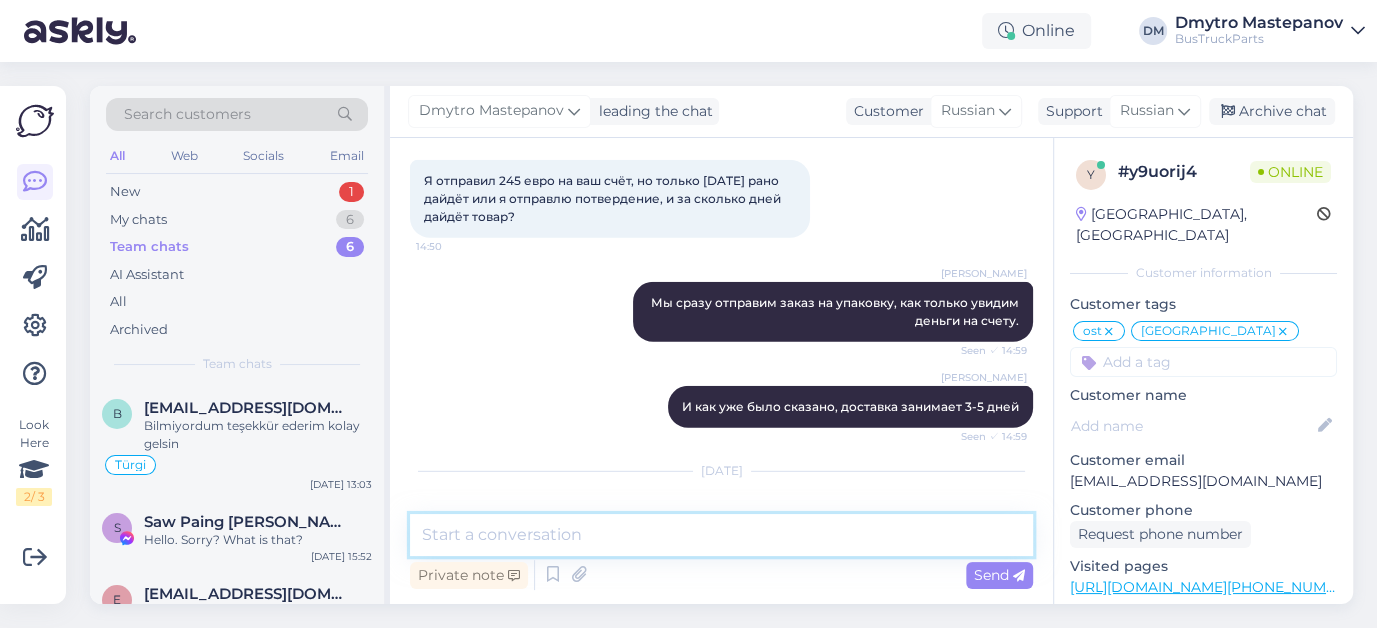 scroll, scrollTop: 4109, scrollLeft: 0, axis: vertical 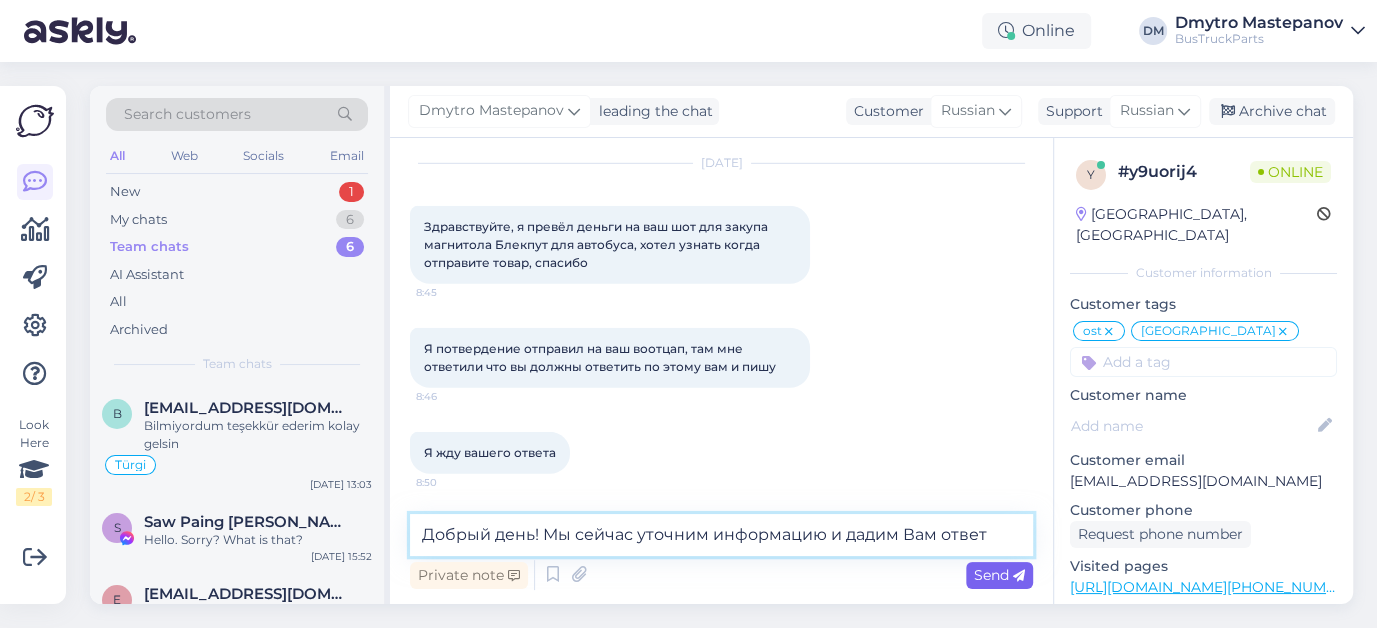 type on "Добрый день! Мы сейчас уточним информацию и дадим Вам ответ" 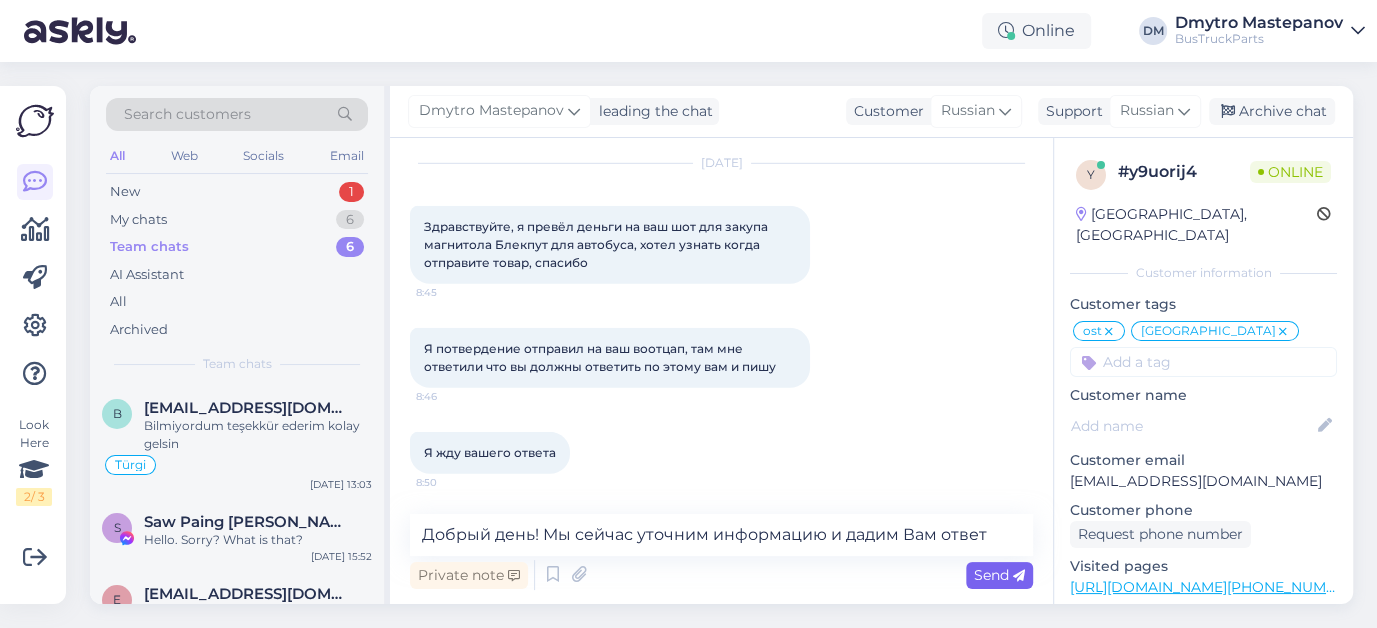 click on "Send" at bounding box center [999, 575] 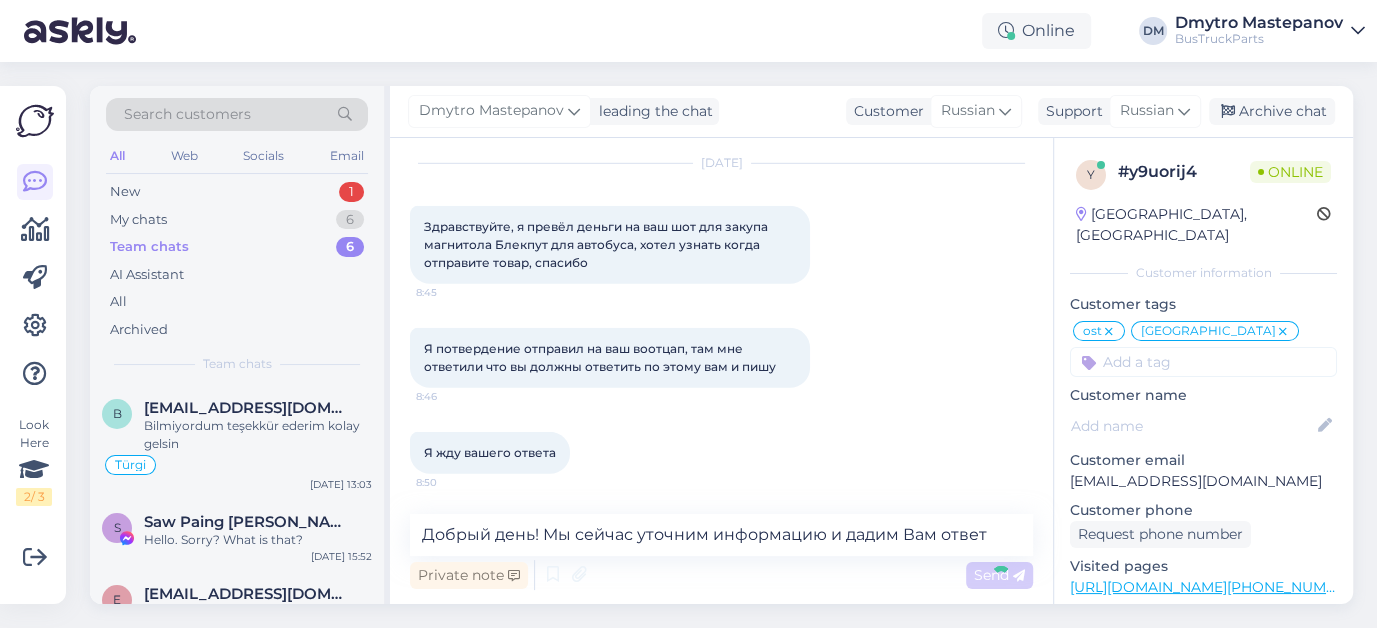 type 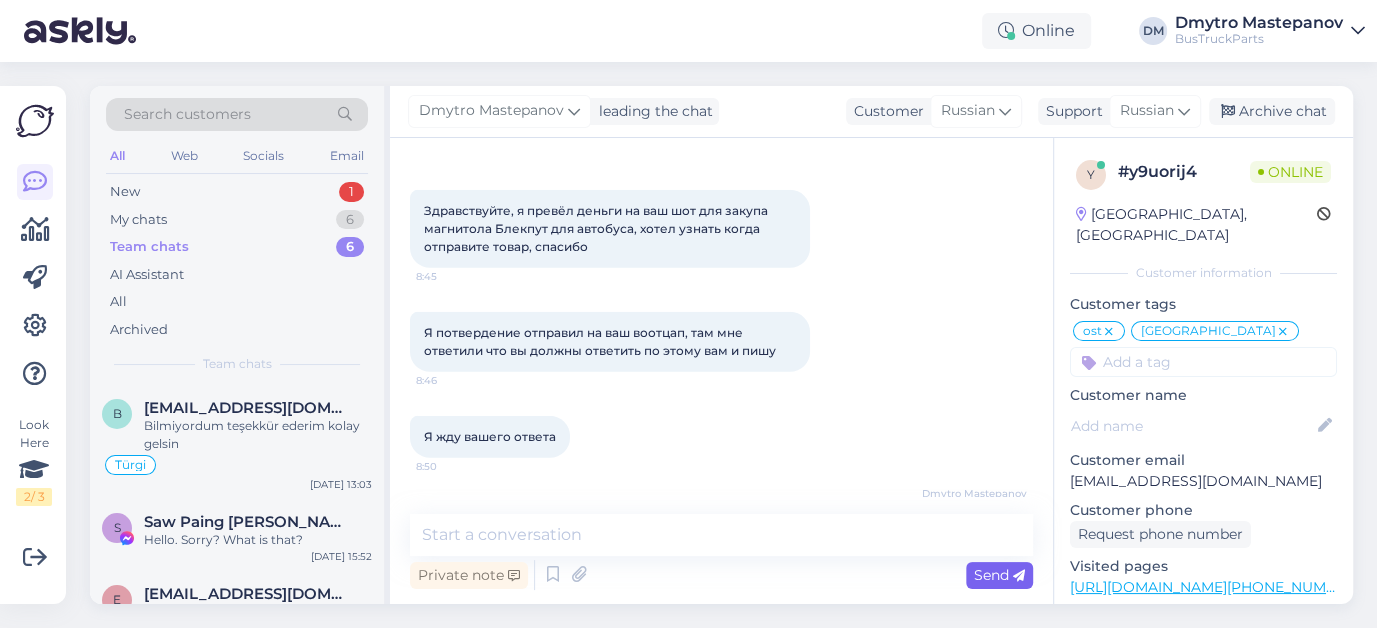 scroll, scrollTop: 4213, scrollLeft: 0, axis: vertical 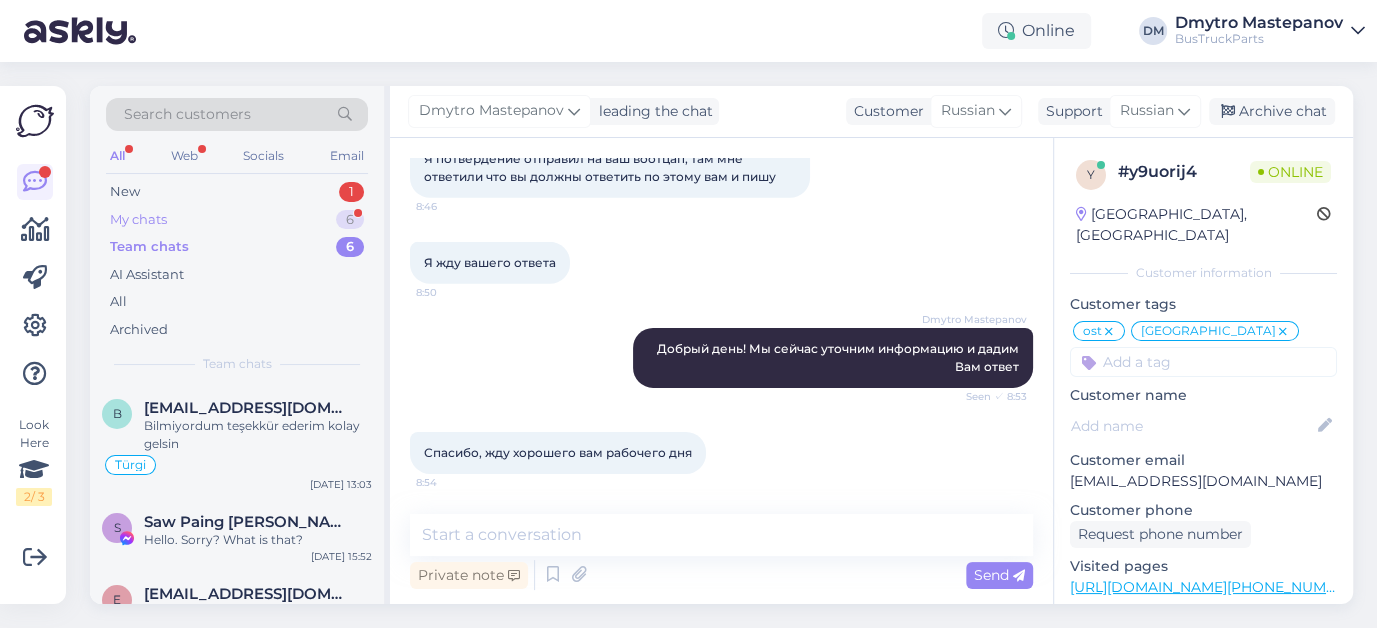 click on "My chats" at bounding box center [138, 220] 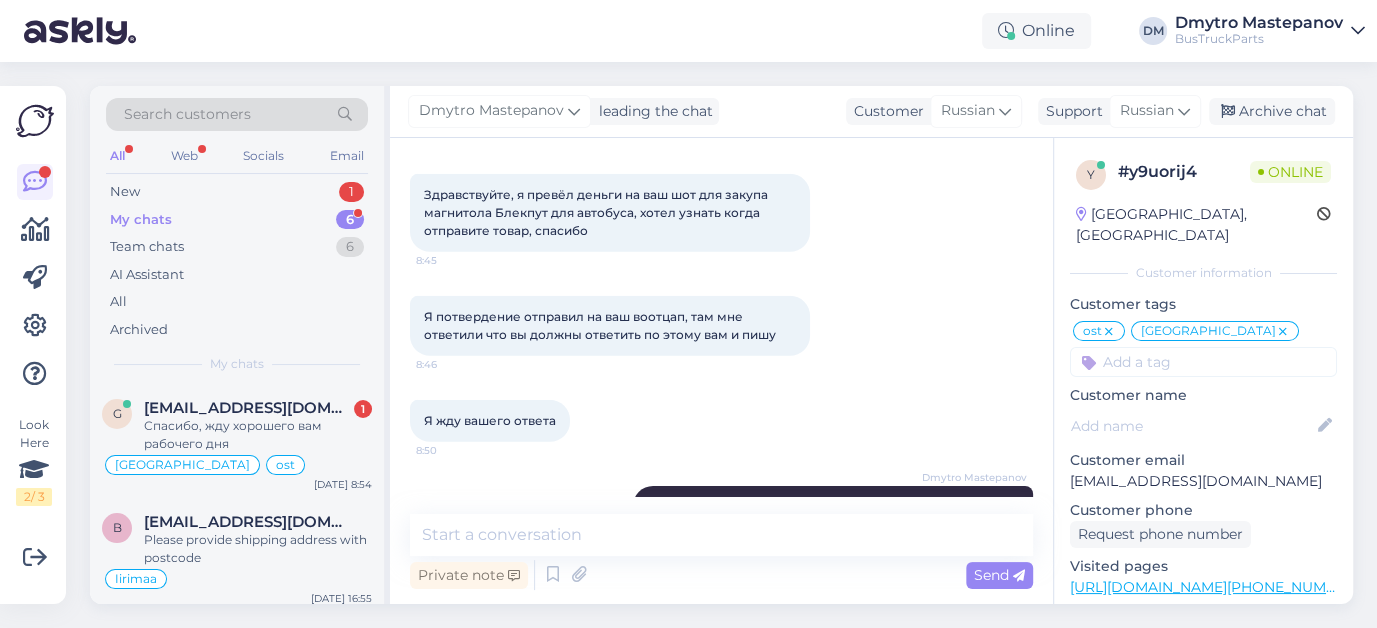 scroll, scrollTop: 4146, scrollLeft: 0, axis: vertical 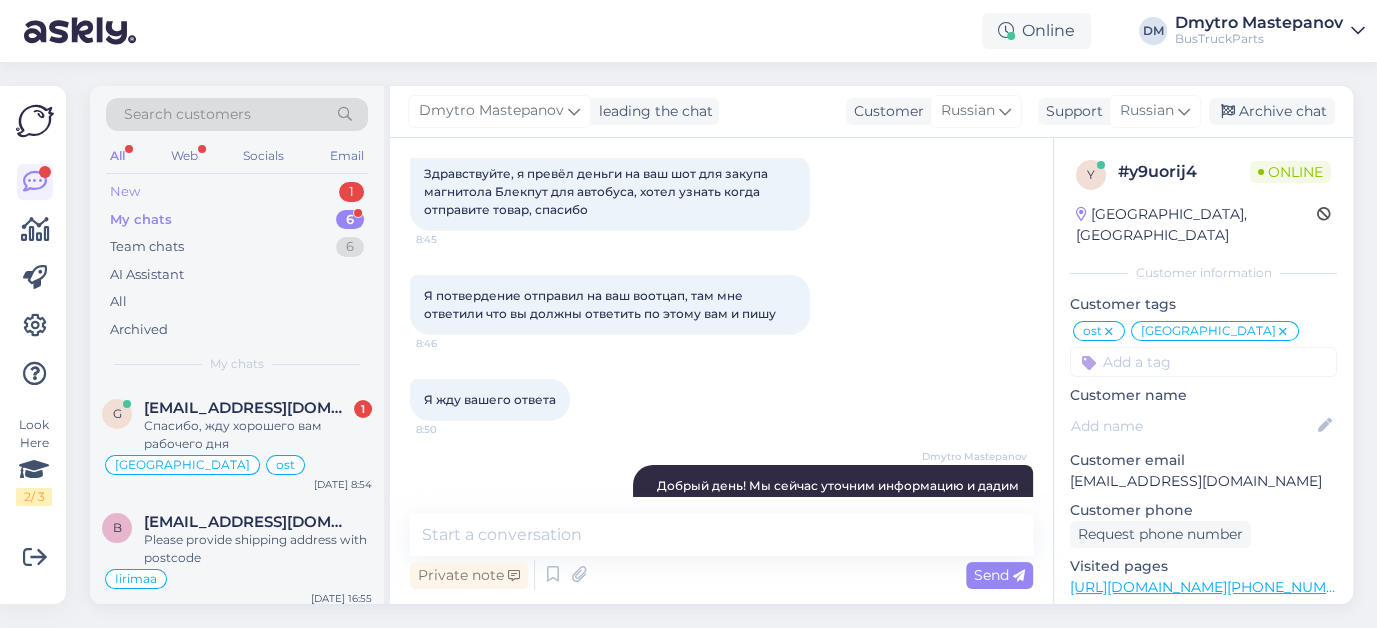 click on "New" at bounding box center (125, 192) 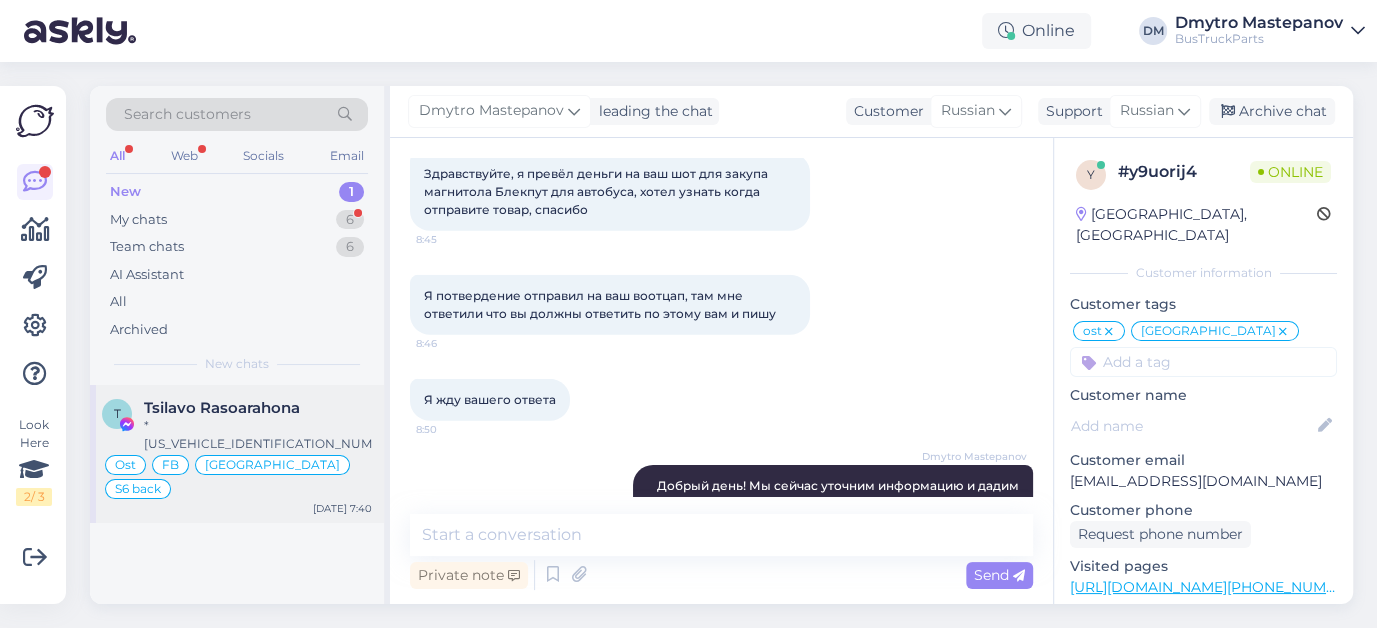 click on "Tsilavo Rasoarahona" at bounding box center [222, 408] 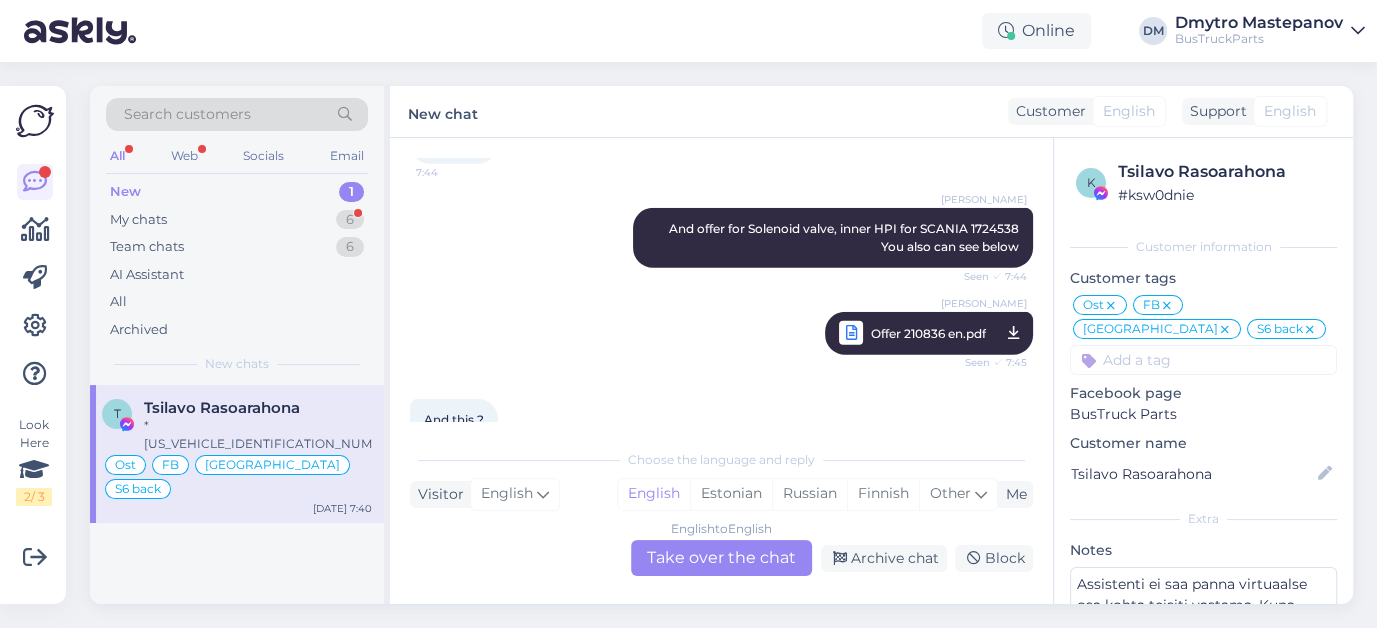scroll, scrollTop: 9122, scrollLeft: 0, axis: vertical 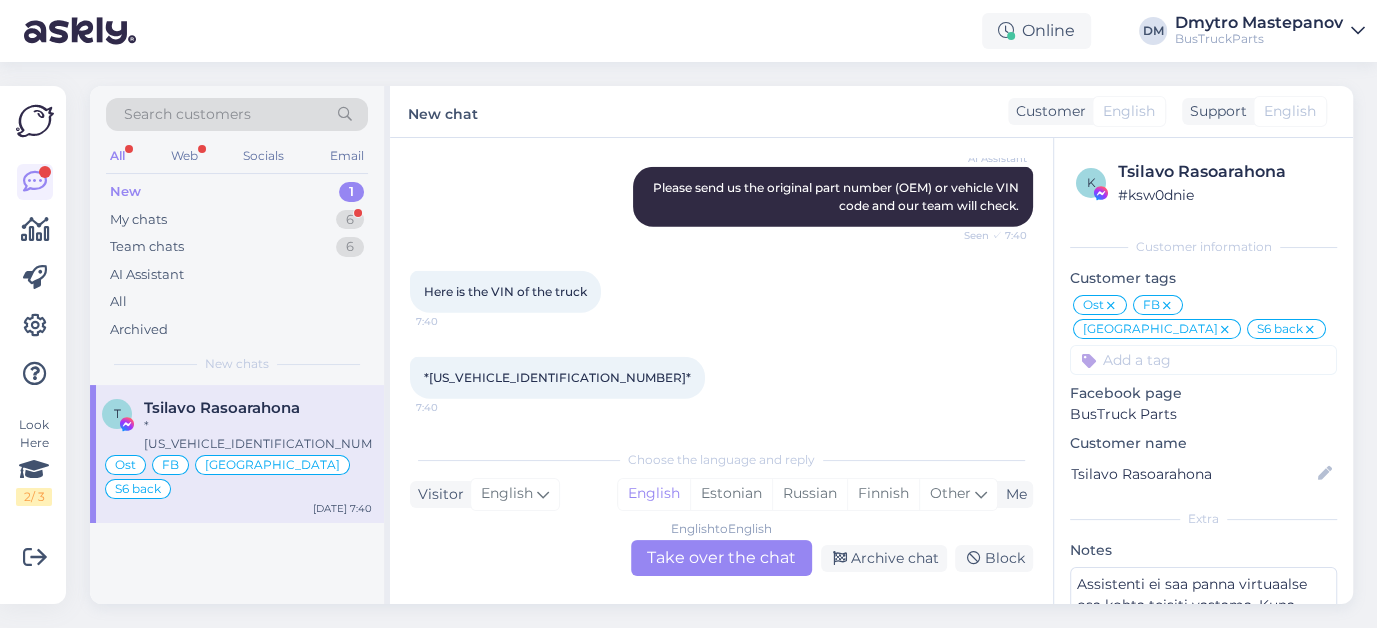 click on "English  to  English Take over the chat" at bounding box center (721, 558) 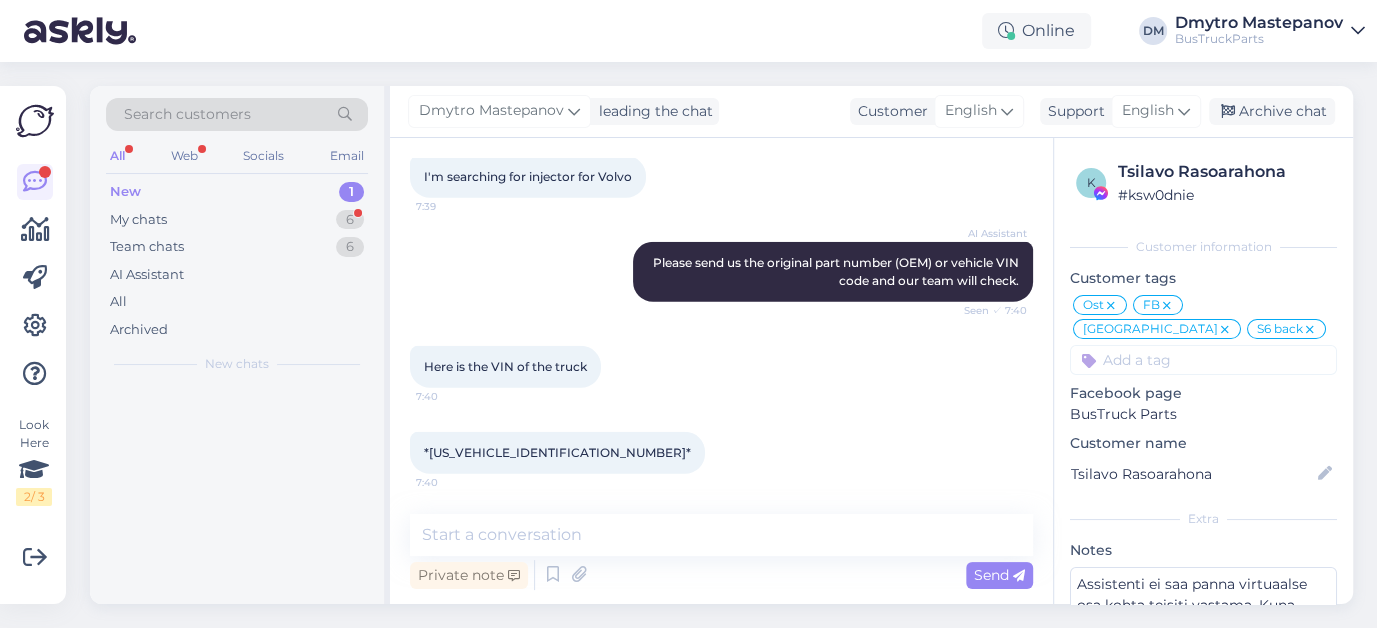 scroll, scrollTop: 9048, scrollLeft: 0, axis: vertical 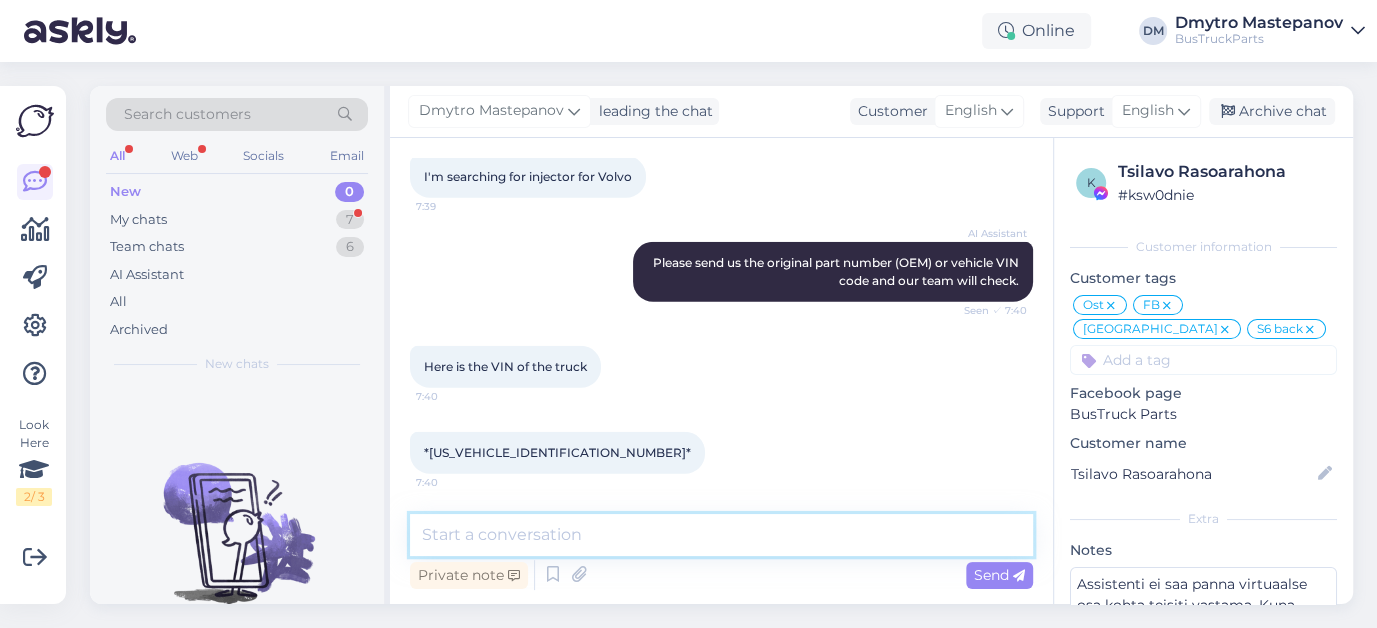 click at bounding box center (721, 535) 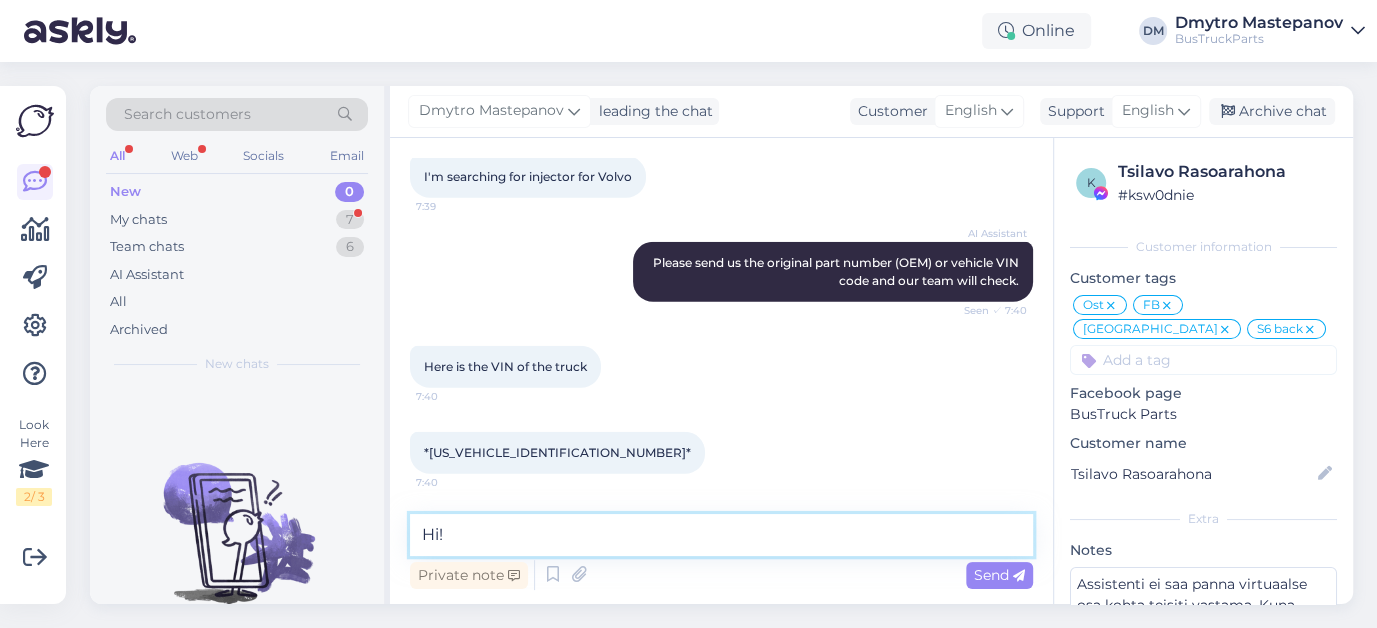 paste on "We are processing your request" 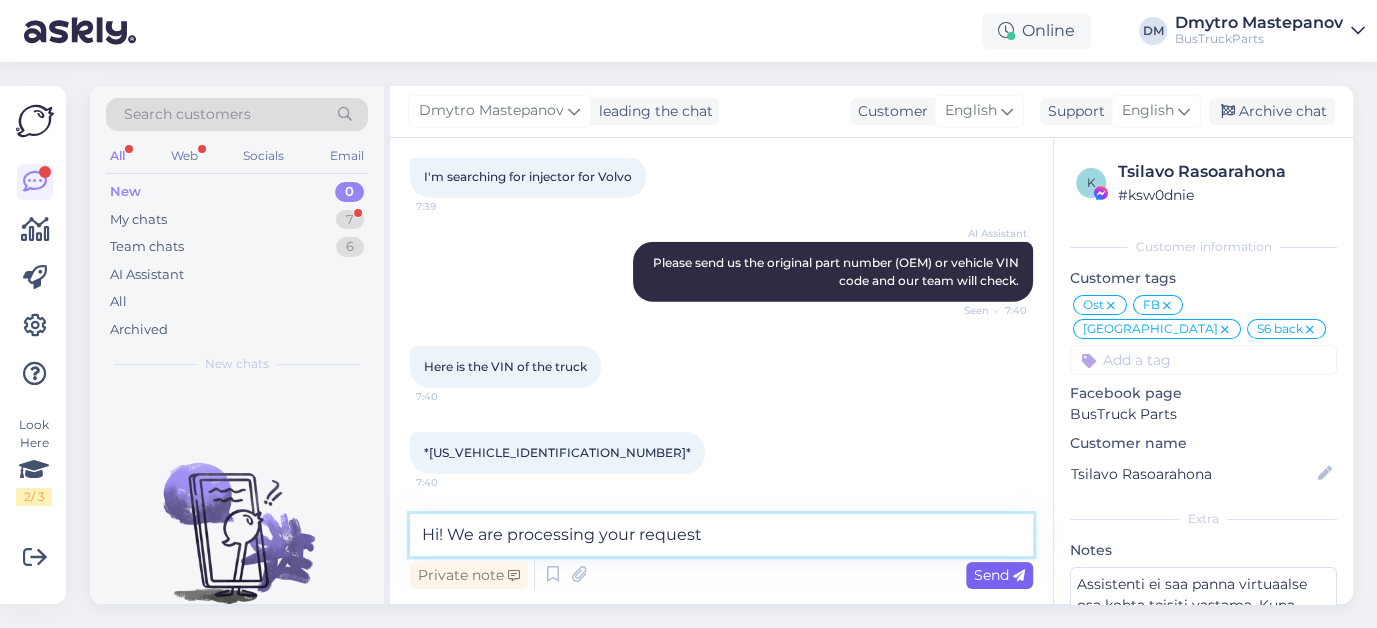 type on "Hi! We are processing your request" 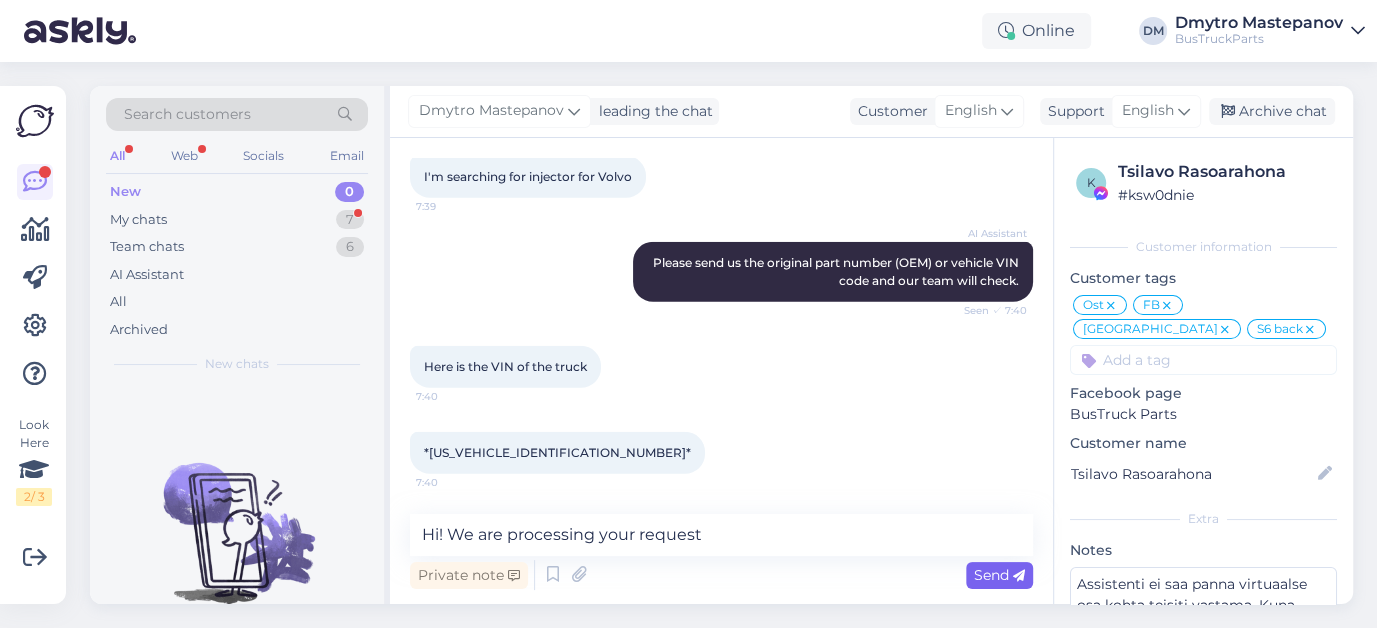 click at bounding box center [1019, 576] 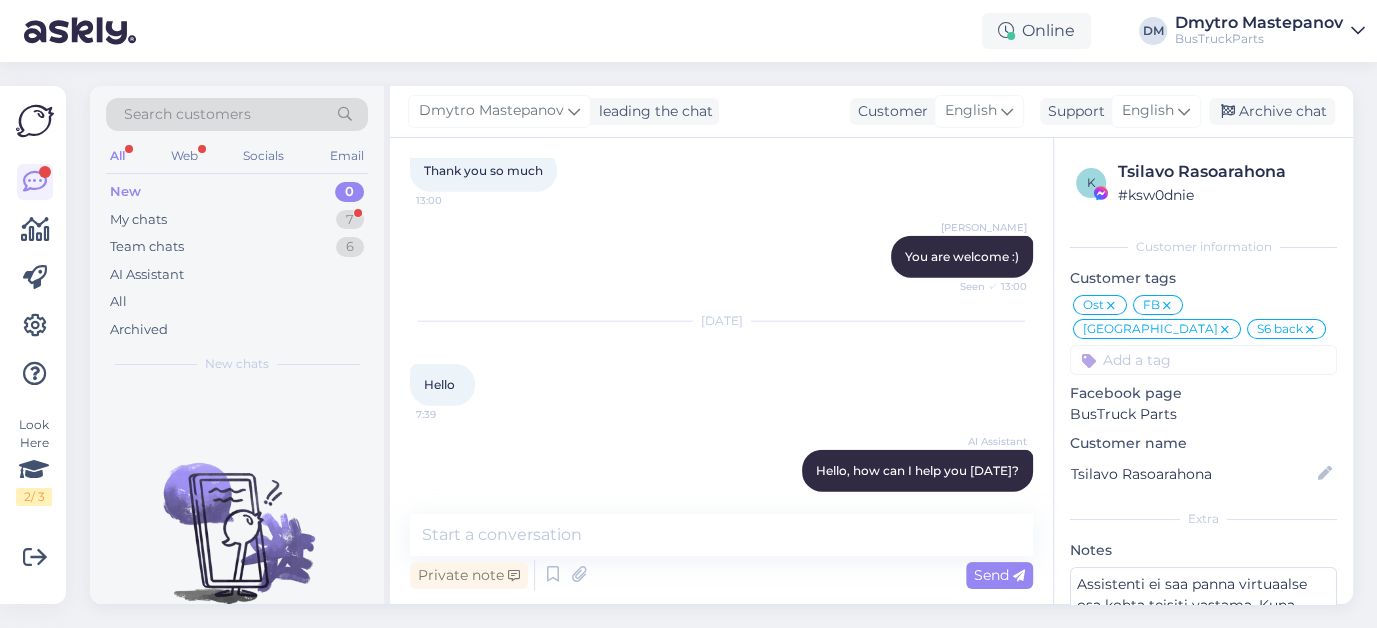 scroll, scrollTop: 8043, scrollLeft: 0, axis: vertical 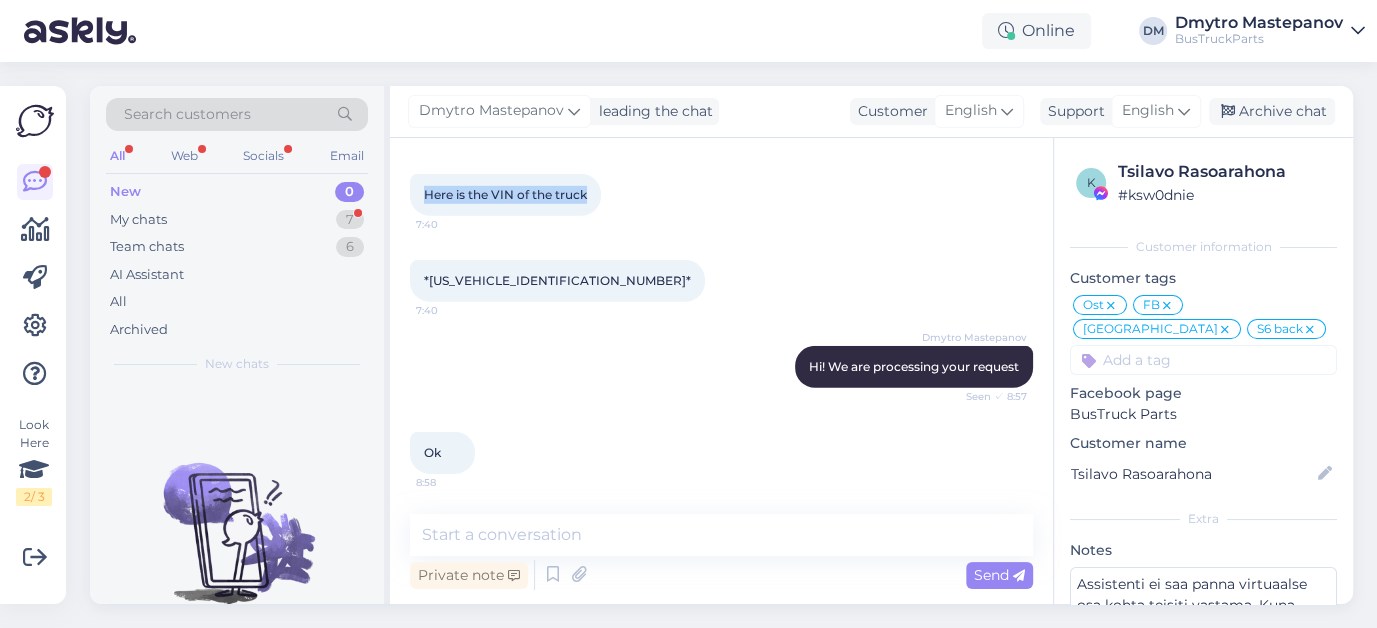 drag, startPoint x: 426, startPoint y: 262, endPoint x: 599, endPoint y: 271, distance: 173.23395 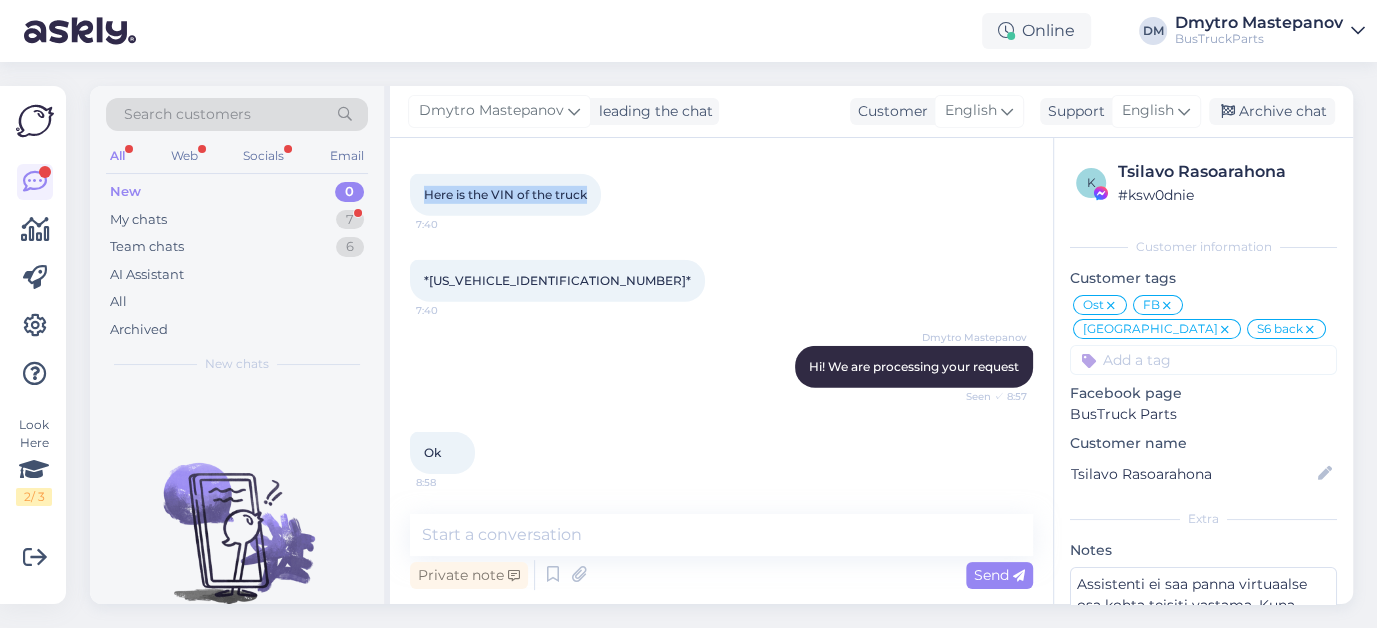 copy on "Here is the VIN of the truck" 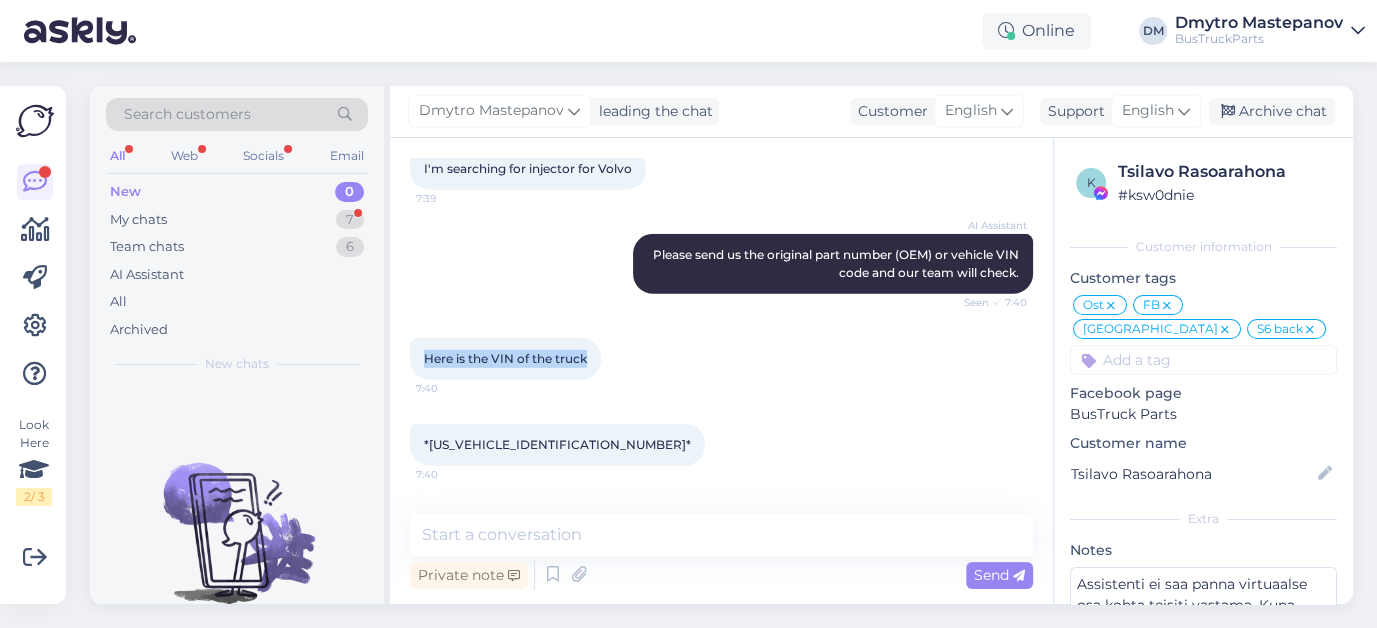 scroll, scrollTop: 8938, scrollLeft: 0, axis: vertical 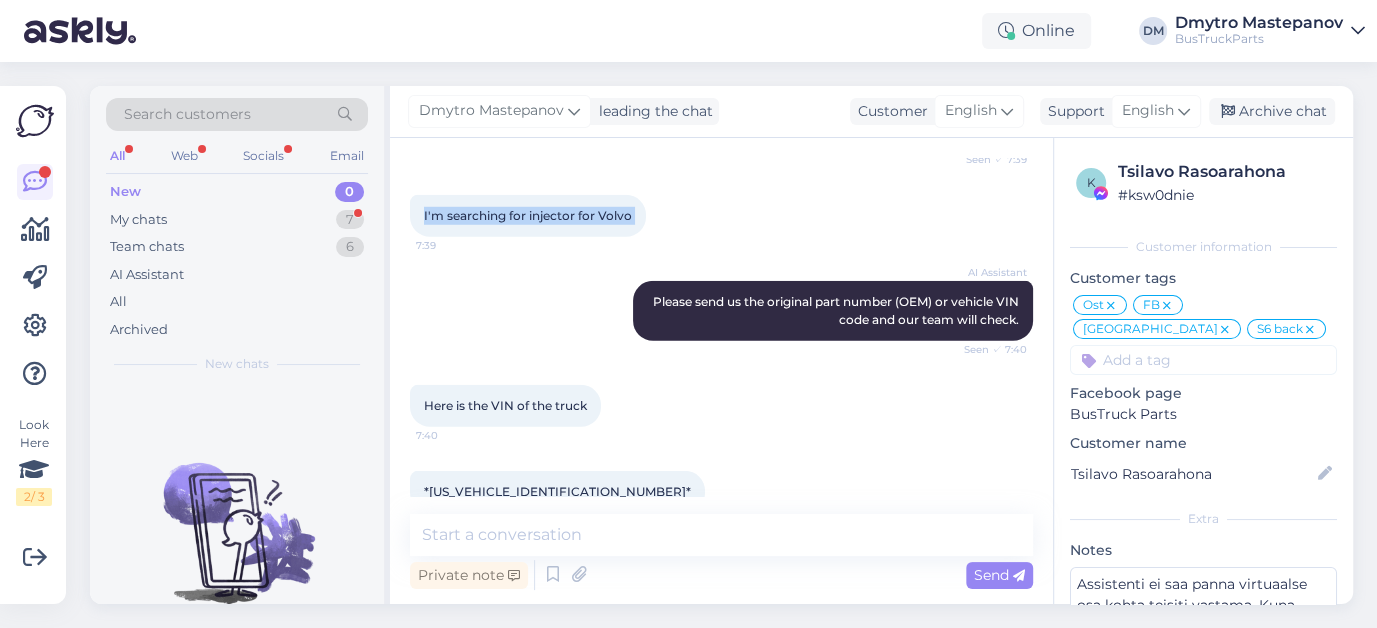 drag, startPoint x: 421, startPoint y: 286, endPoint x: 648, endPoint y: 295, distance: 227.17834 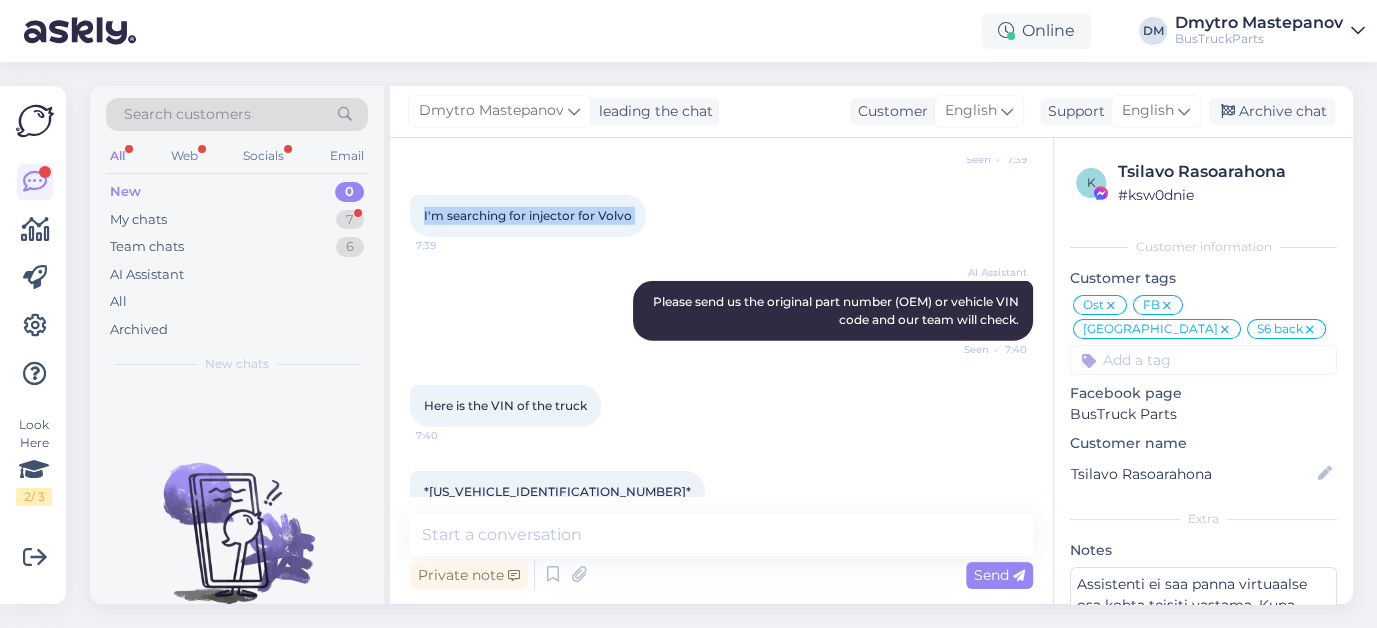 click on "I'm searching for injector for Volvo 7:39" at bounding box center (528, 216) 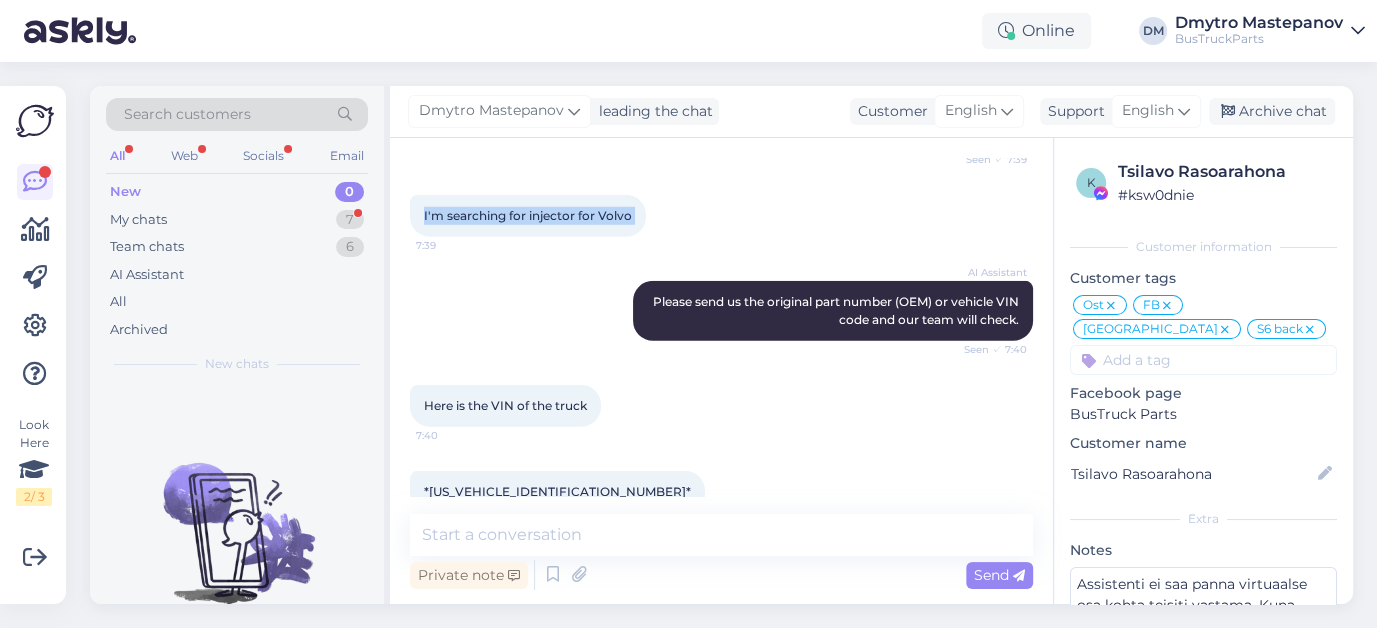 copy on "I'm searching for injector for Volvo 7:39" 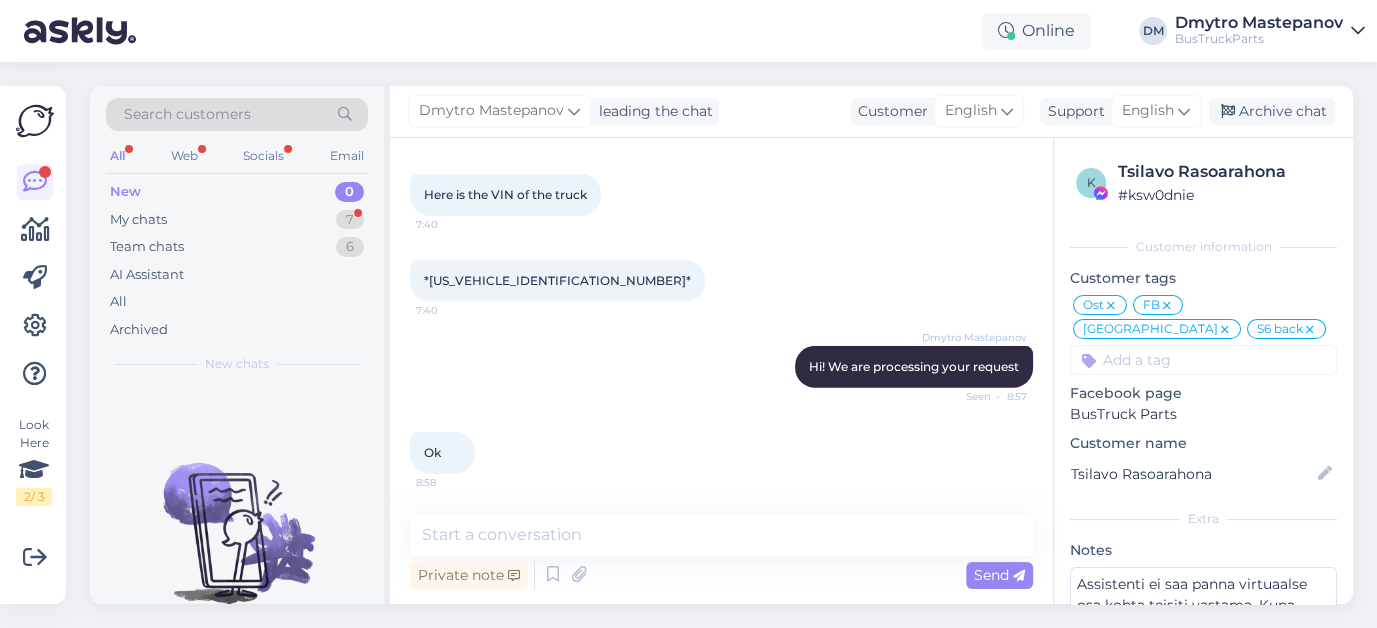scroll, scrollTop: 9080, scrollLeft: 0, axis: vertical 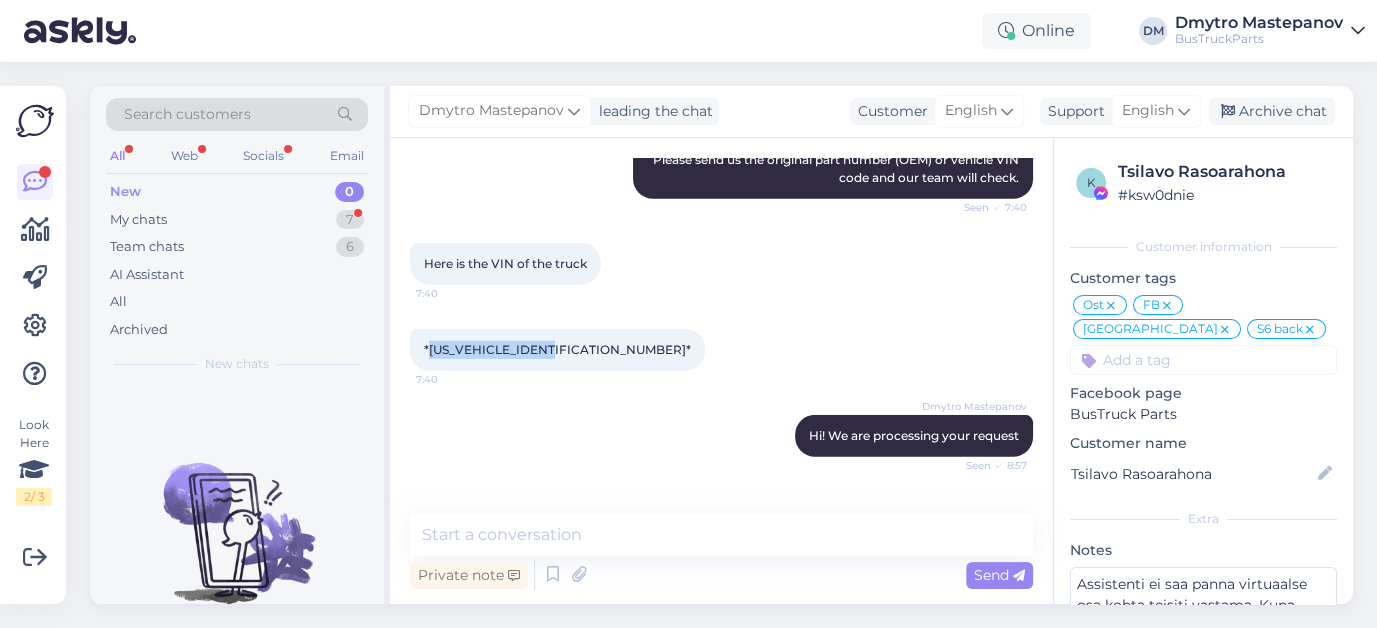 drag, startPoint x: 429, startPoint y: 419, endPoint x: 565, endPoint y: 436, distance: 137.05838 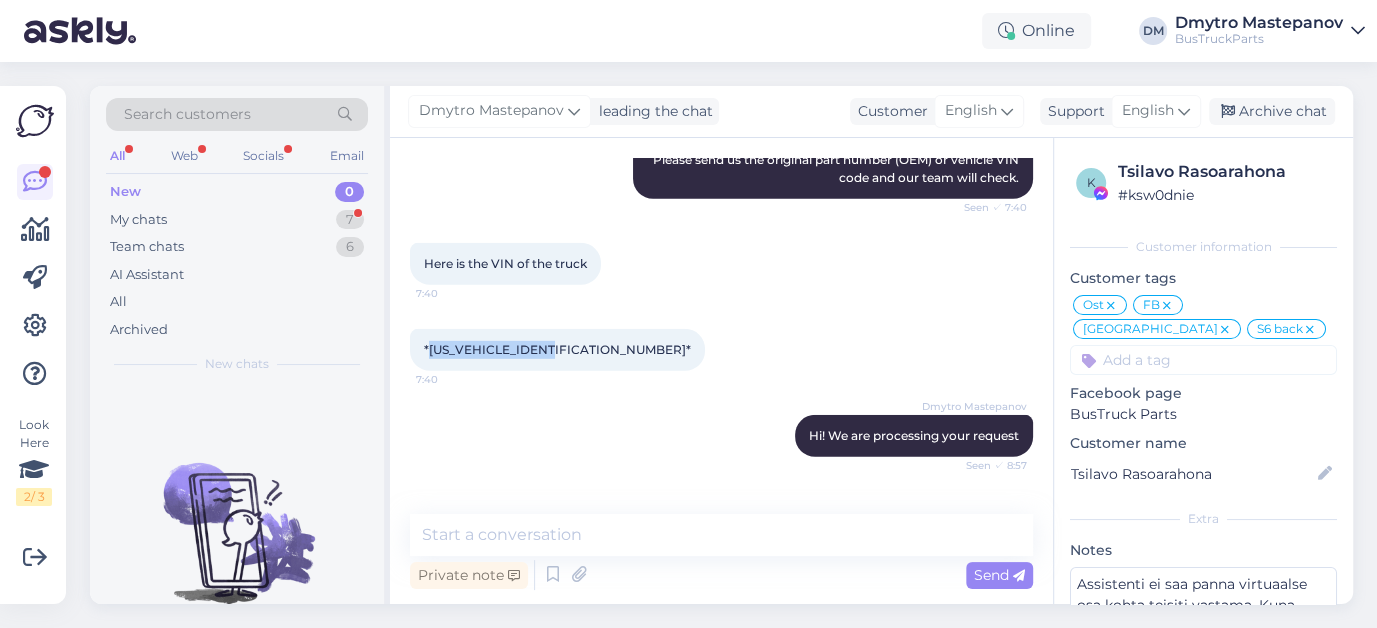 click on "*[US_VEHICLE_IDENTIFICATION_NUMBER]* 7:40" at bounding box center [557, 350] 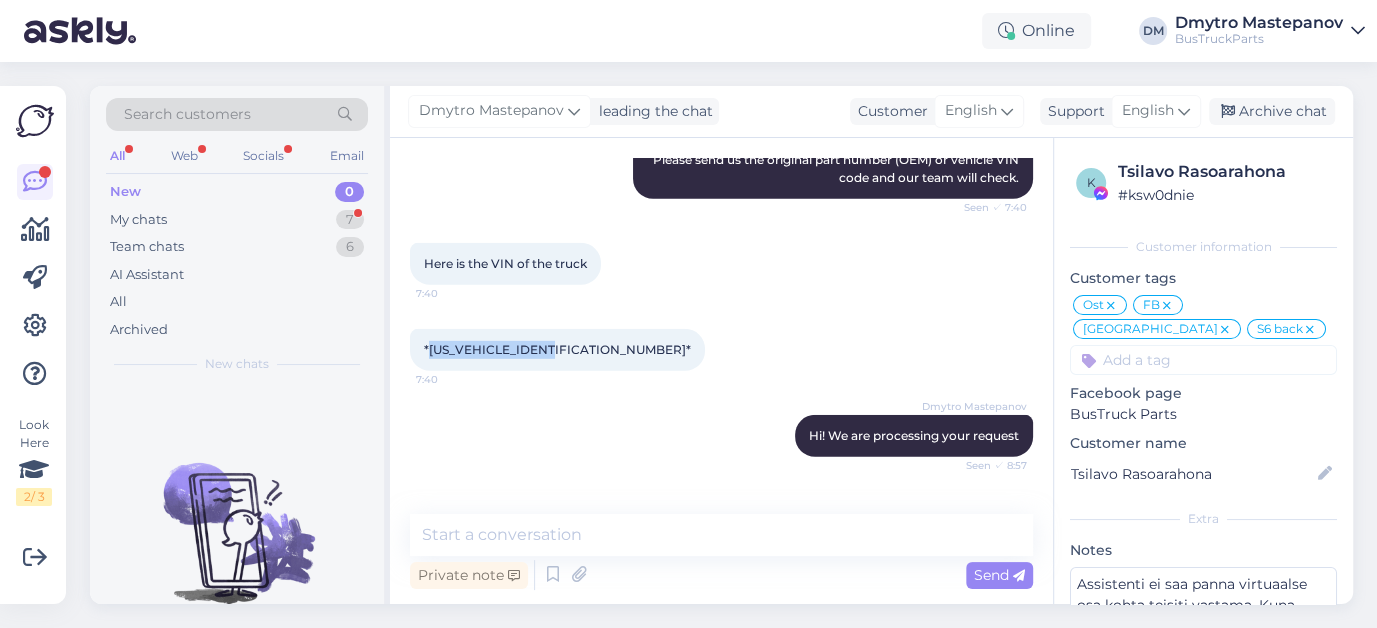 copy on "[US_VEHICLE_IDENTIFICATION_NUMBER]" 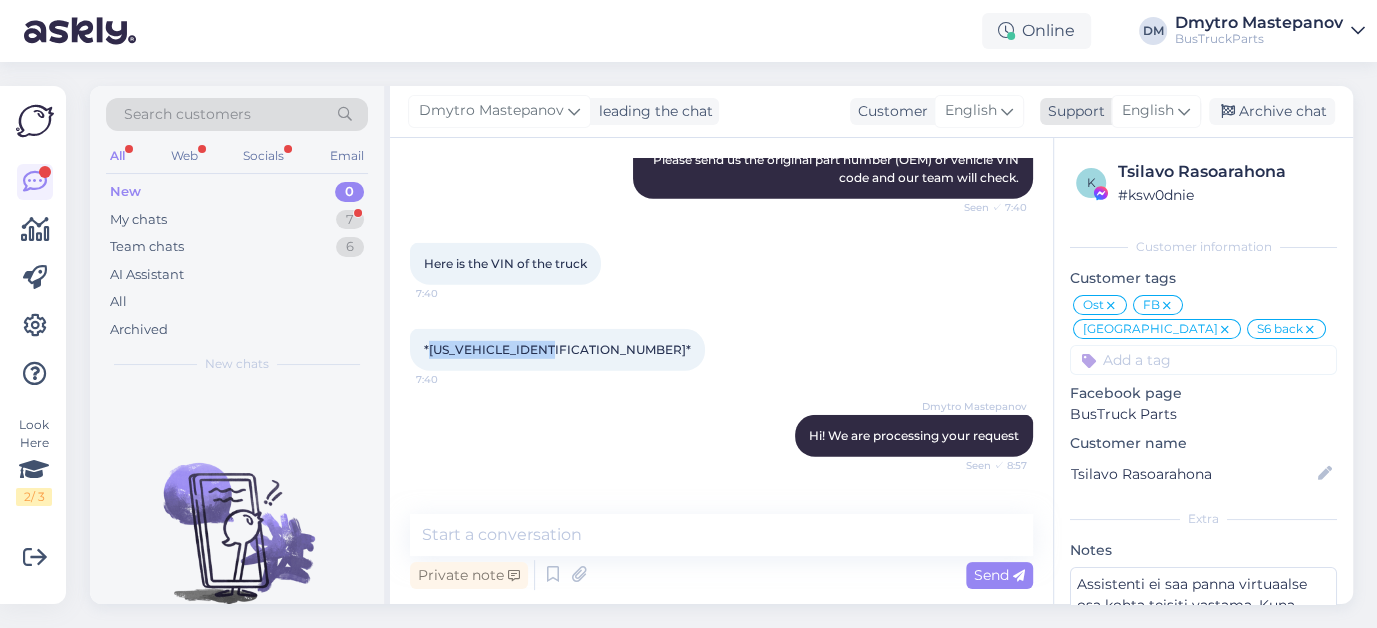 click at bounding box center [1184, 111] 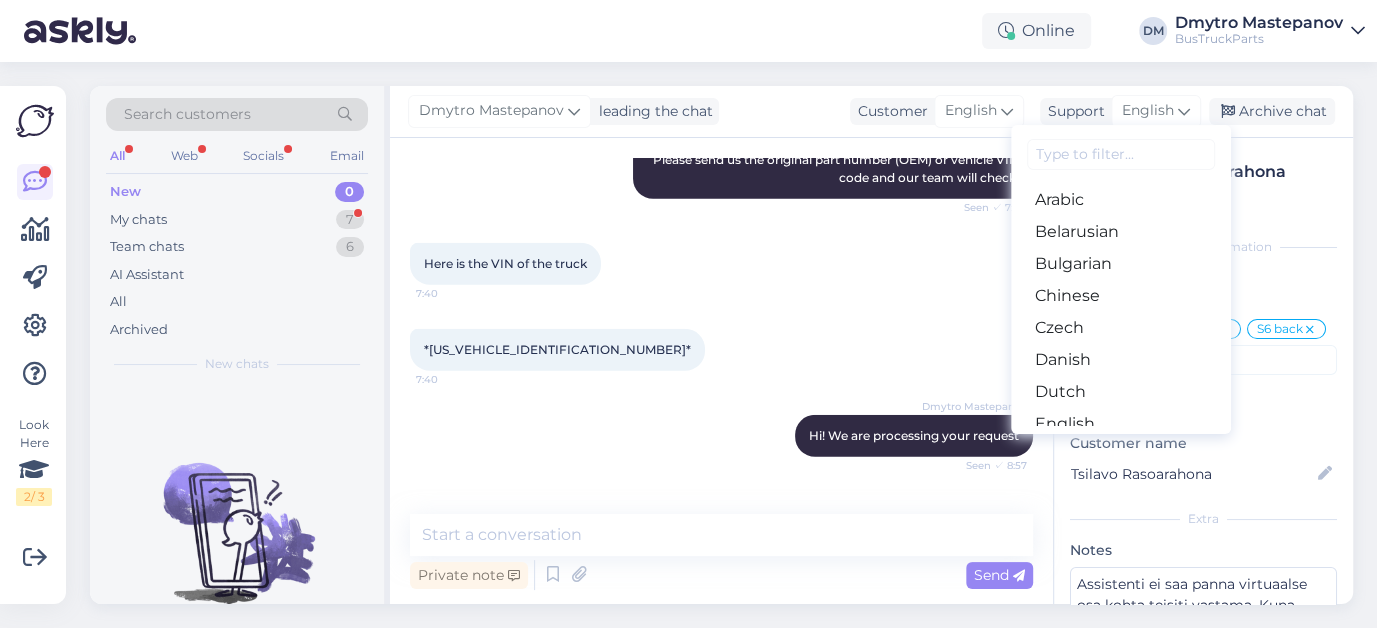 scroll, scrollTop: 727, scrollLeft: 0, axis: vertical 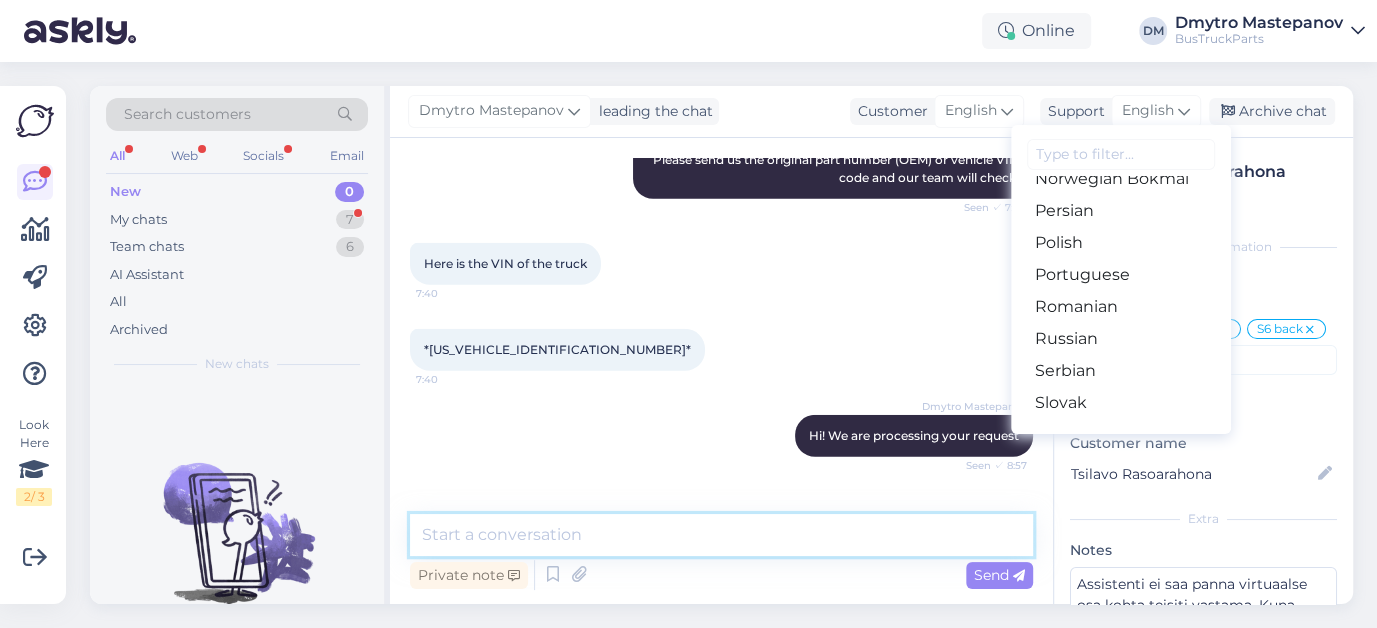 click at bounding box center [721, 535] 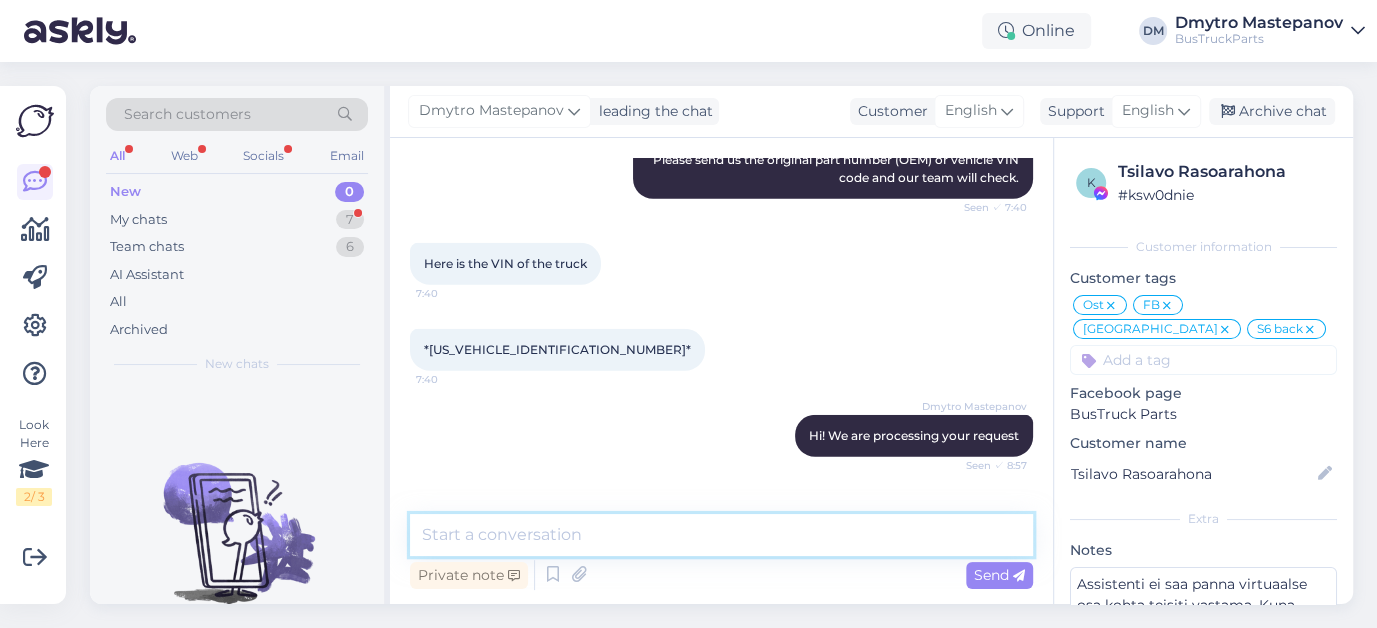paste on "Unfortunately, it is currently out of stock." 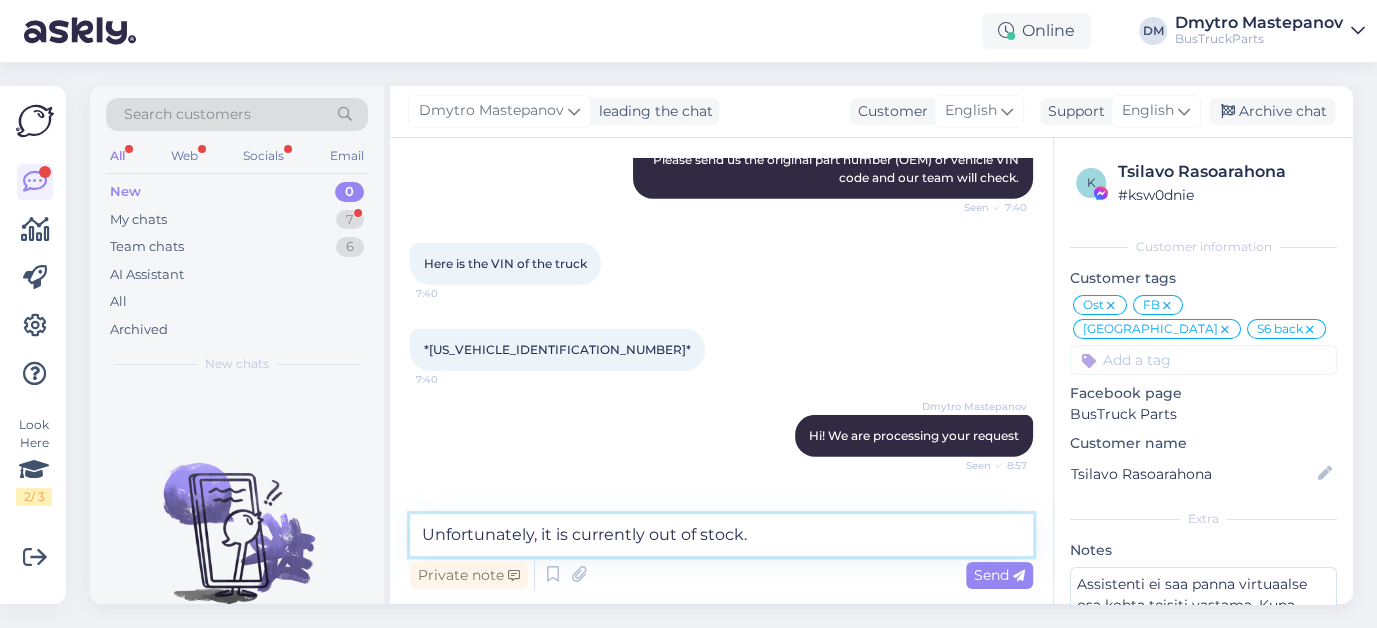click on "Unfortunately, it is currently out of stock." at bounding box center (721, 535) 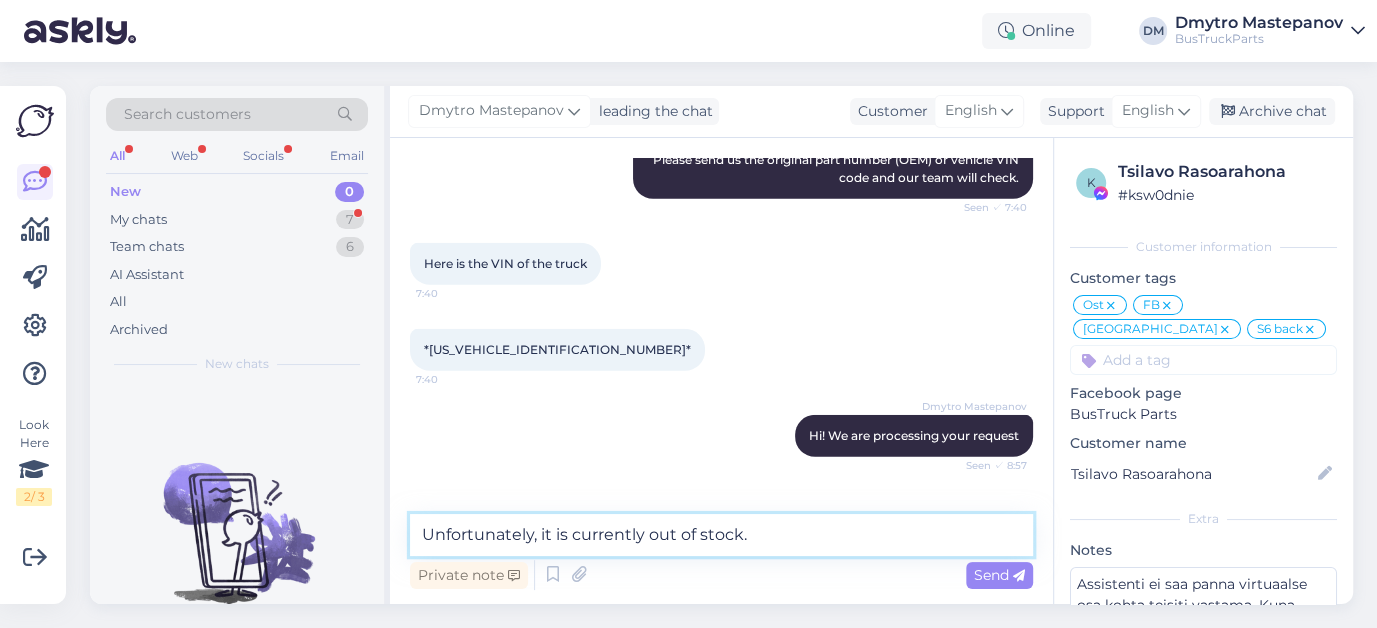 paste on "Fuel Injector" 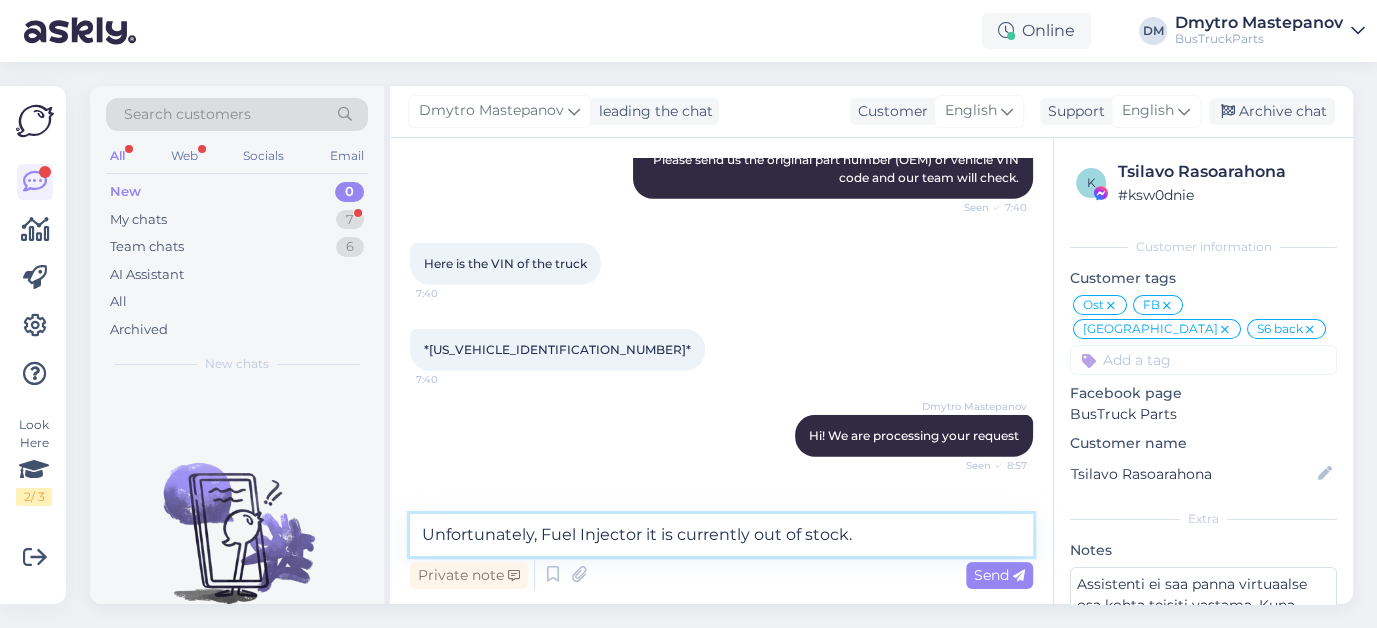 drag, startPoint x: 424, startPoint y: 533, endPoint x: 885, endPoint y: 534, distance: 461.0011 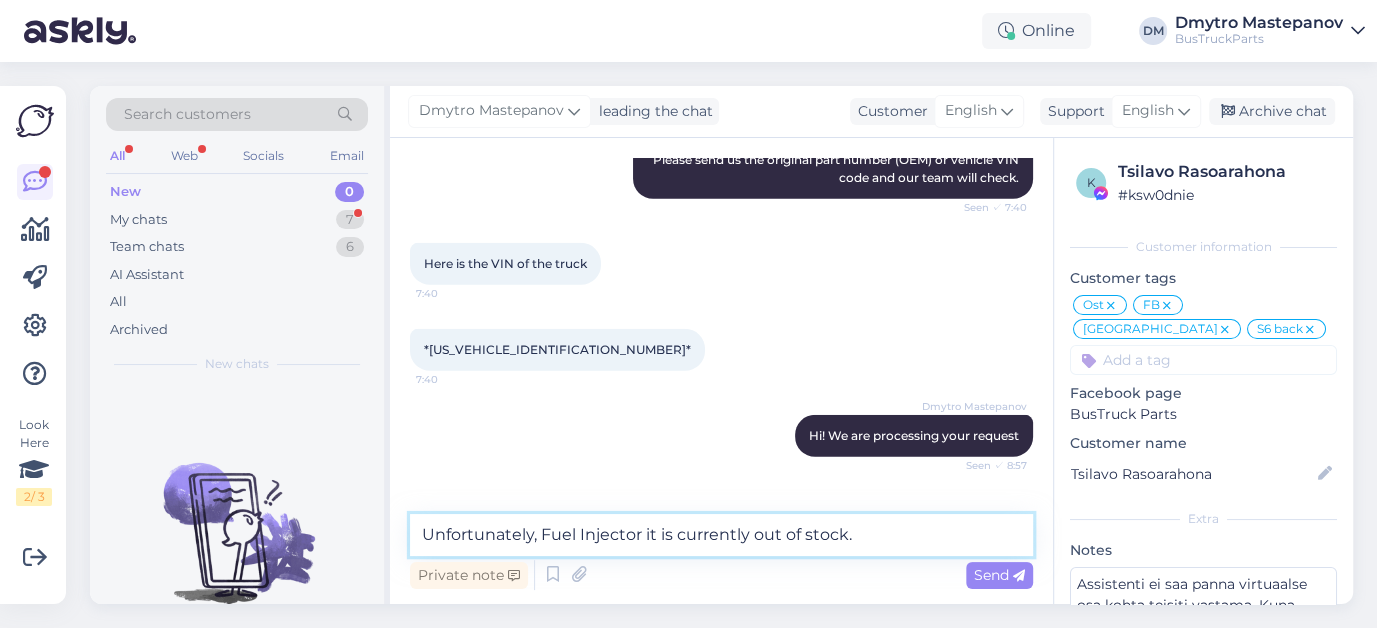 type on "Unfortunately, Fuel Injector it is currently out of stock." 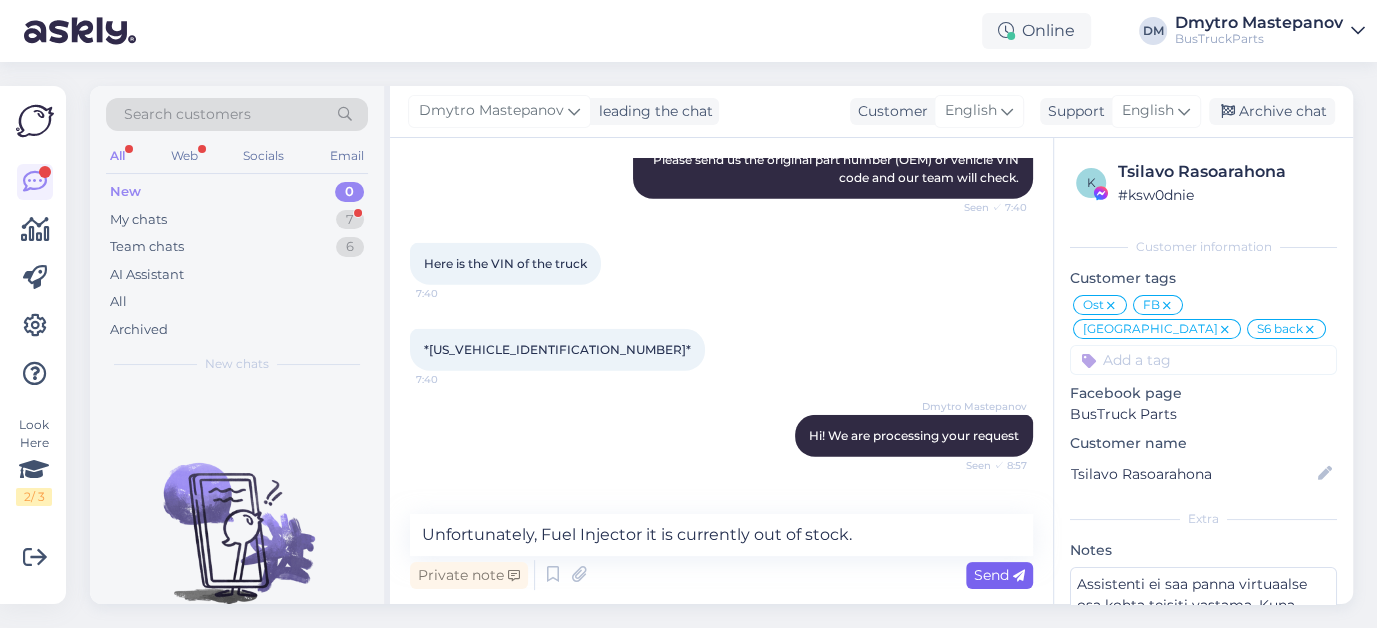 click at bounding box center (1019, 576) 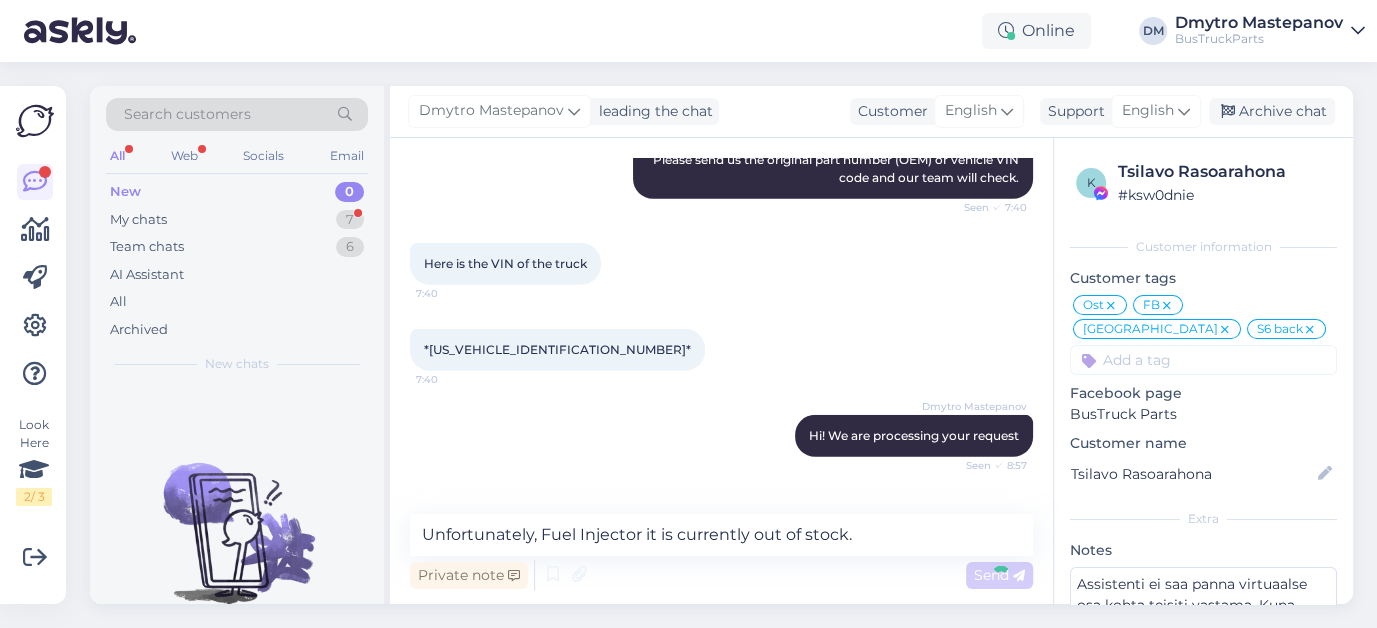 type 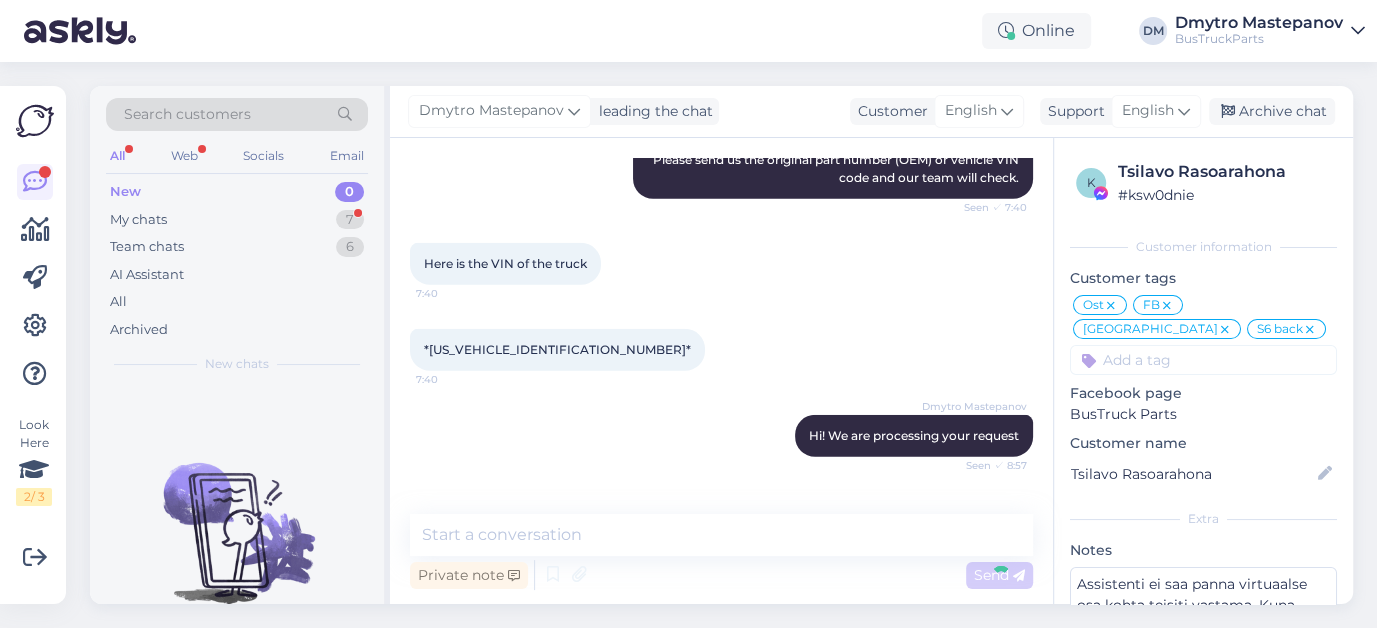 scroll, scrollTop: 9306, scrollLeft: 0, axis: vertical 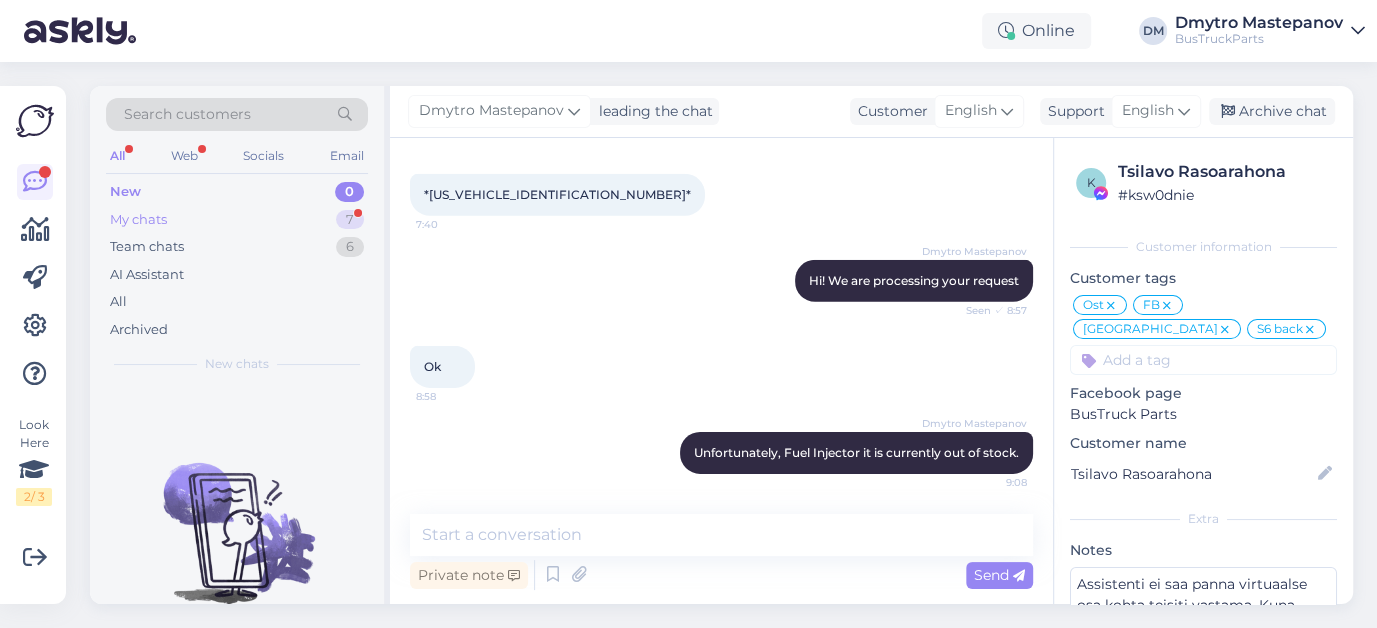 click on "My chats" at bounding box center (138, 220) 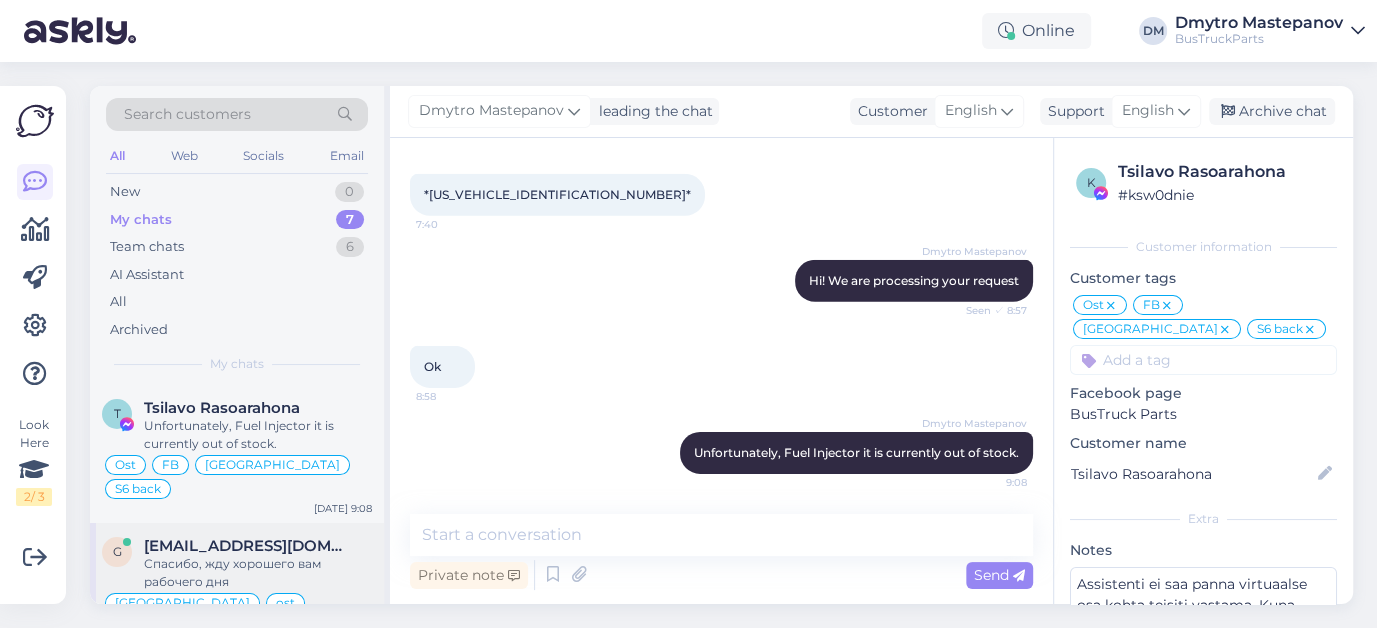 click on "Спасибо, жду хорошего вам рабочего дня" at bounding box center [258, 573] 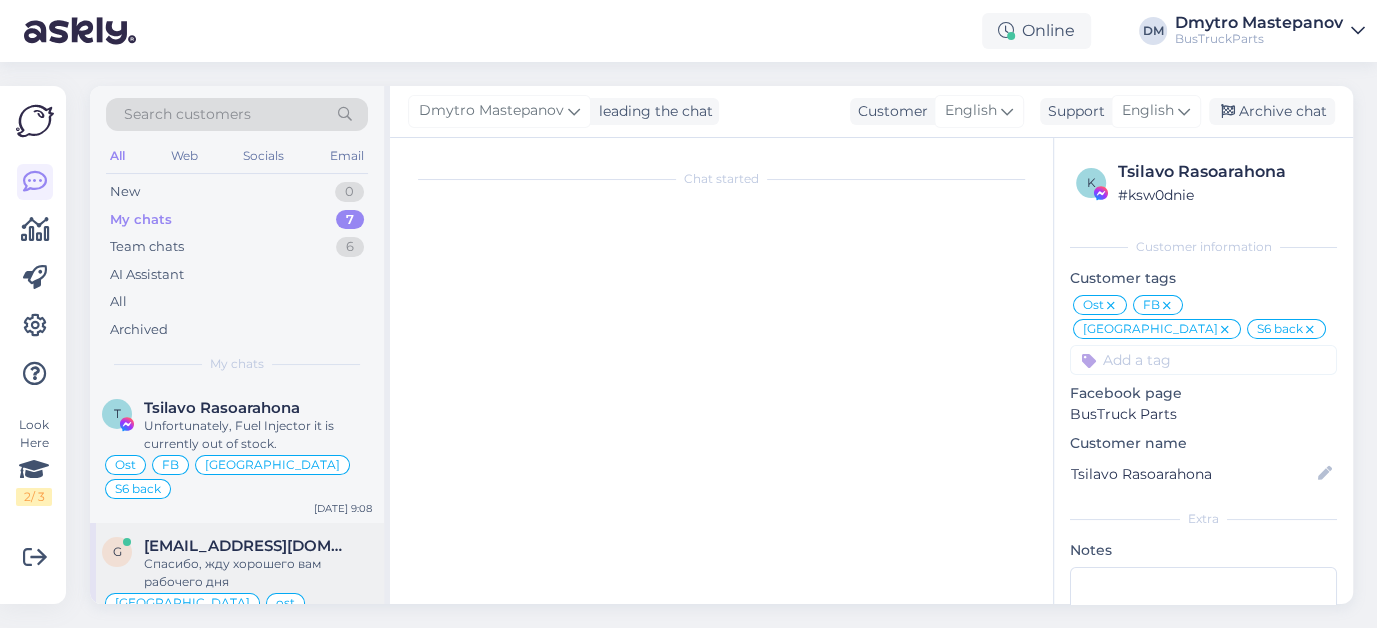 scroll, scrollTop: 4299, scrollLeft: 0, axis: vertical 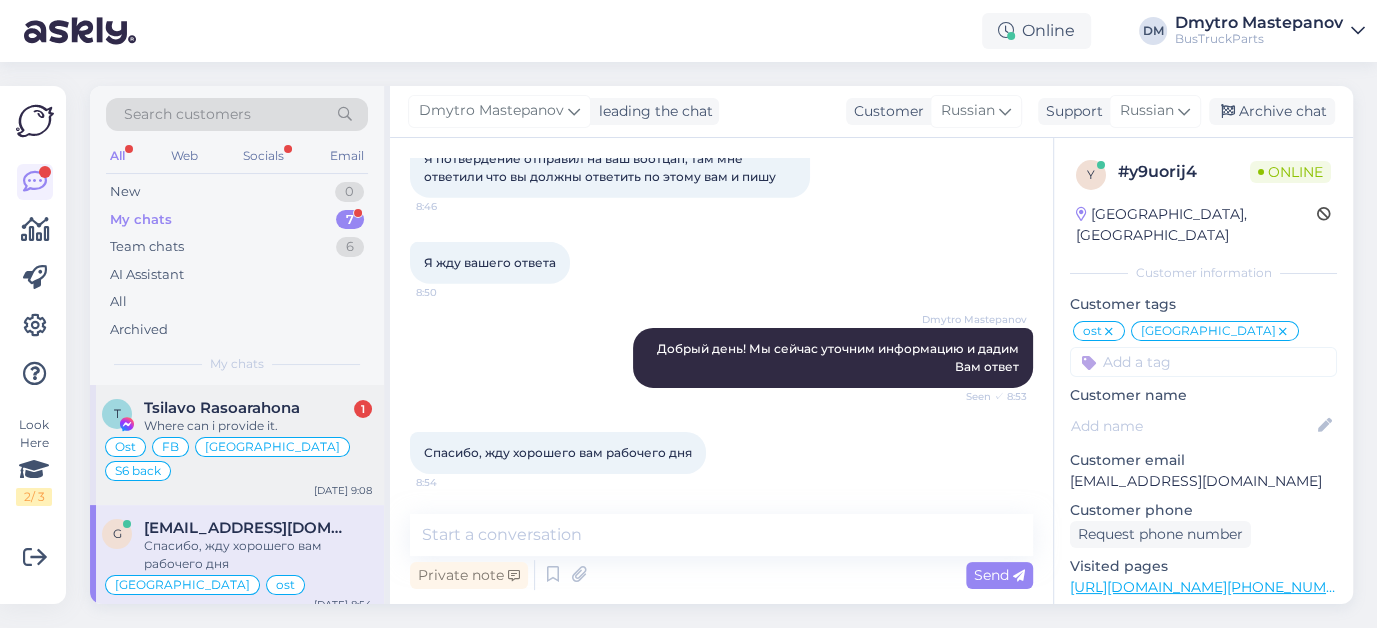 click on "Tsilavo Rasoarahona" at bounding box center [222, 408] 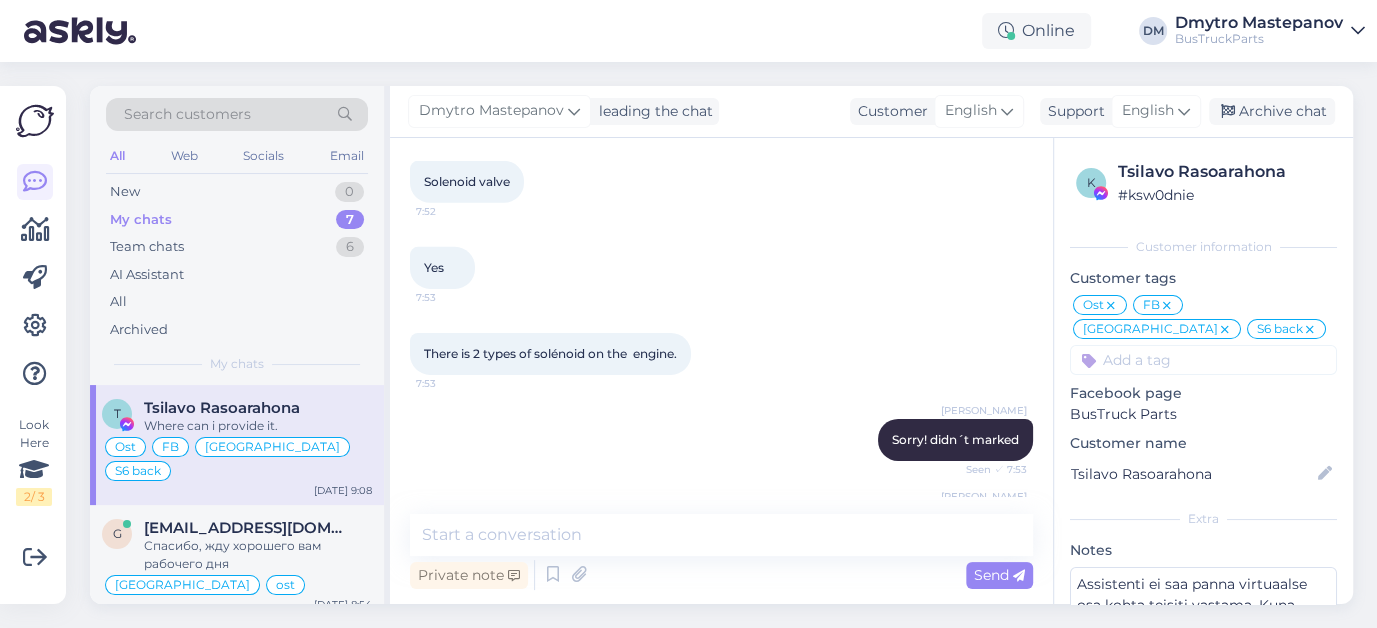 scroll, scrollTop: 8994, scrollLeft: 0, axis: vertical 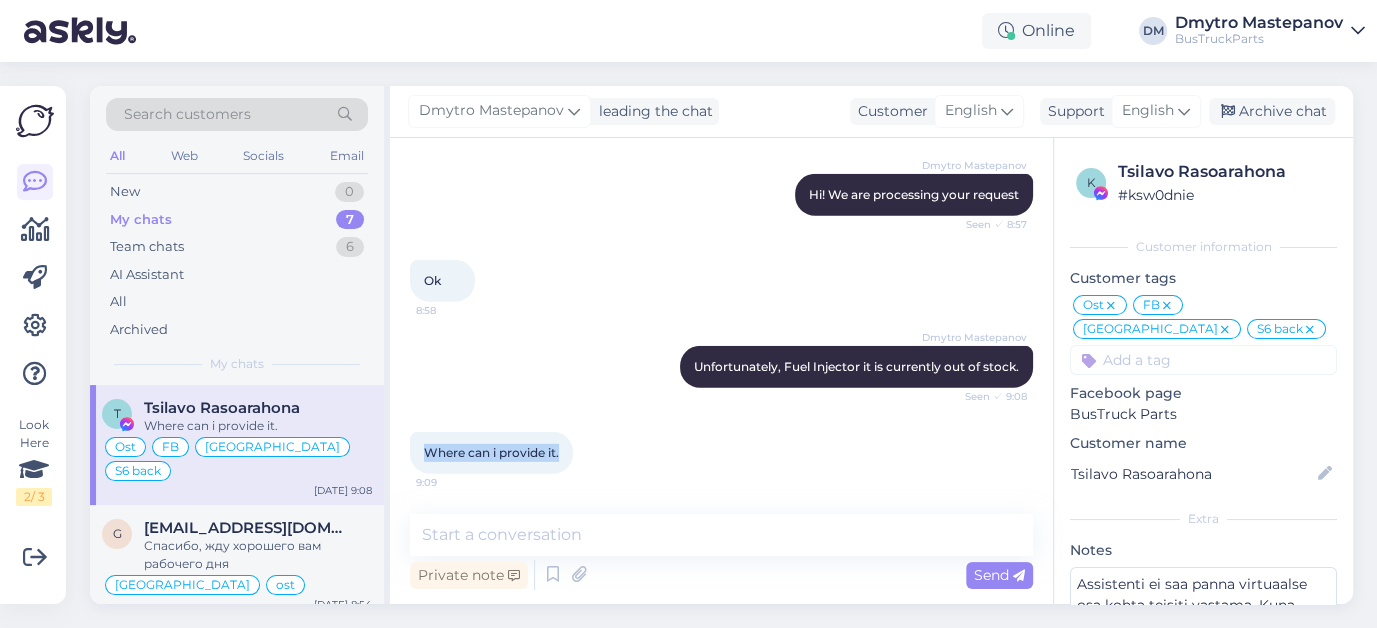 drag, startPoint x: 427, startPoint y: 449, endPoint x: 597, endPoint y: 458, distance: 170.23807 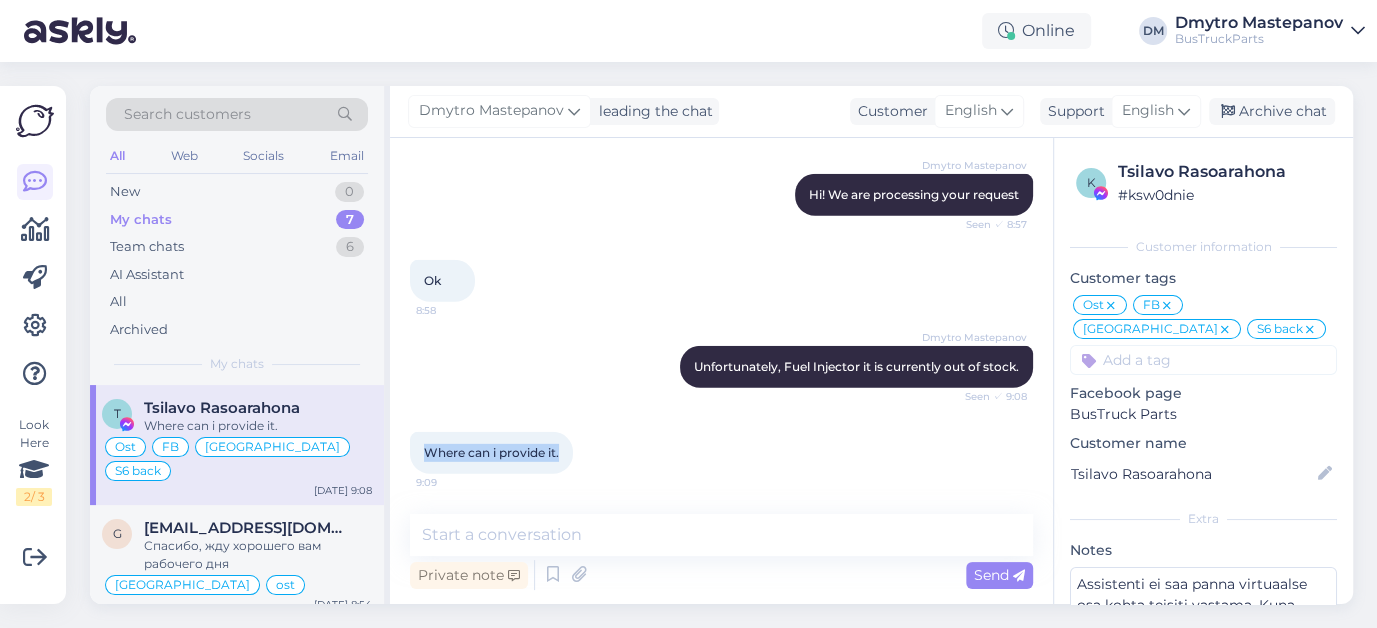copy on "Where can i provide it." 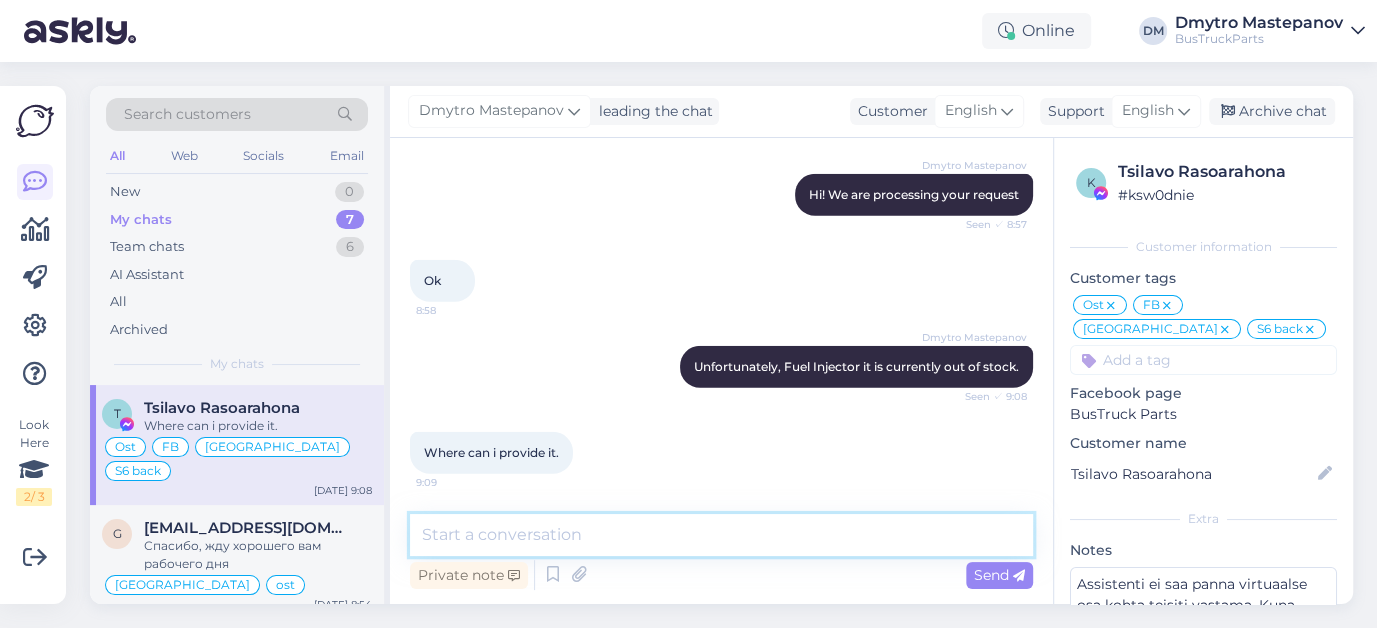 click at bounding box center [721, 535] 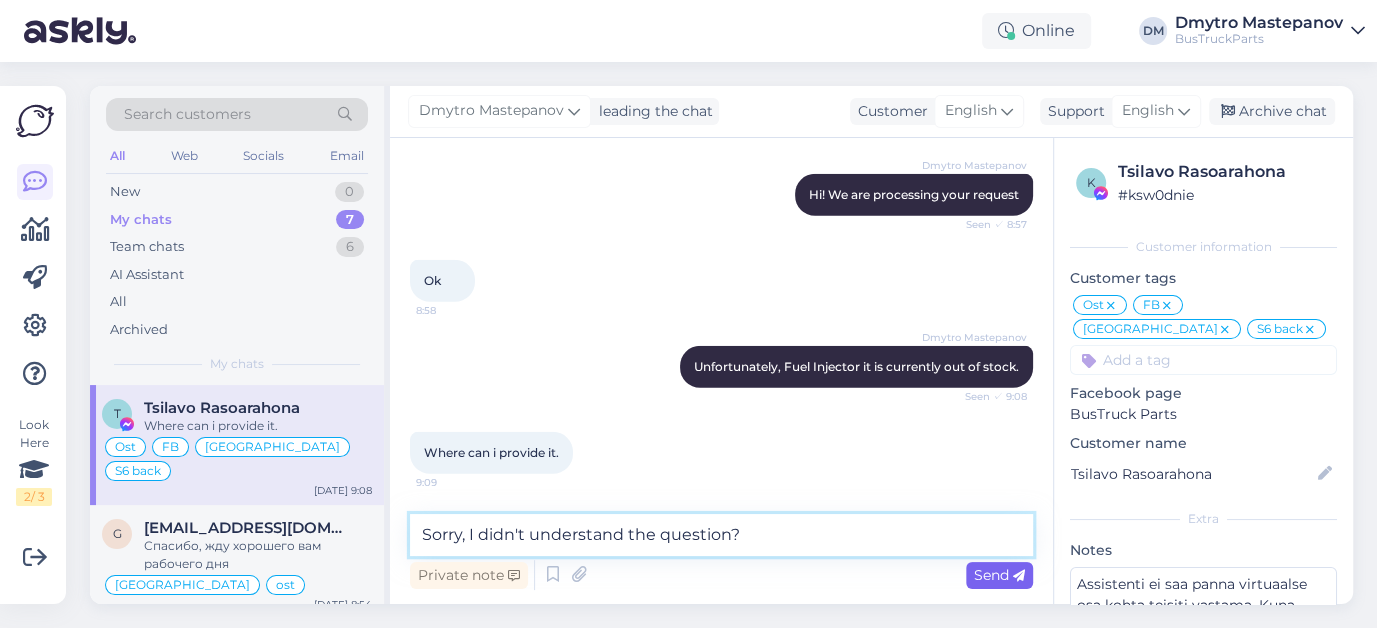 type on "Sorry, I didn't understand the question?" 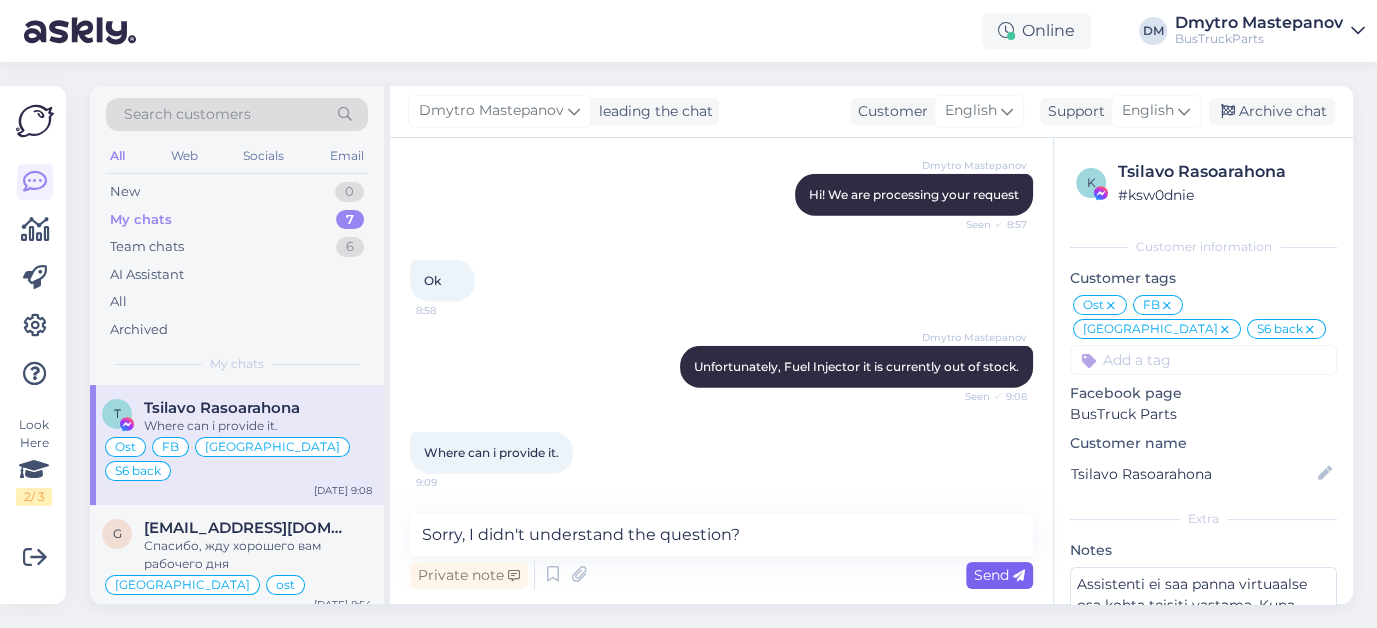 click on "Send" at bounding box center (999, 575) 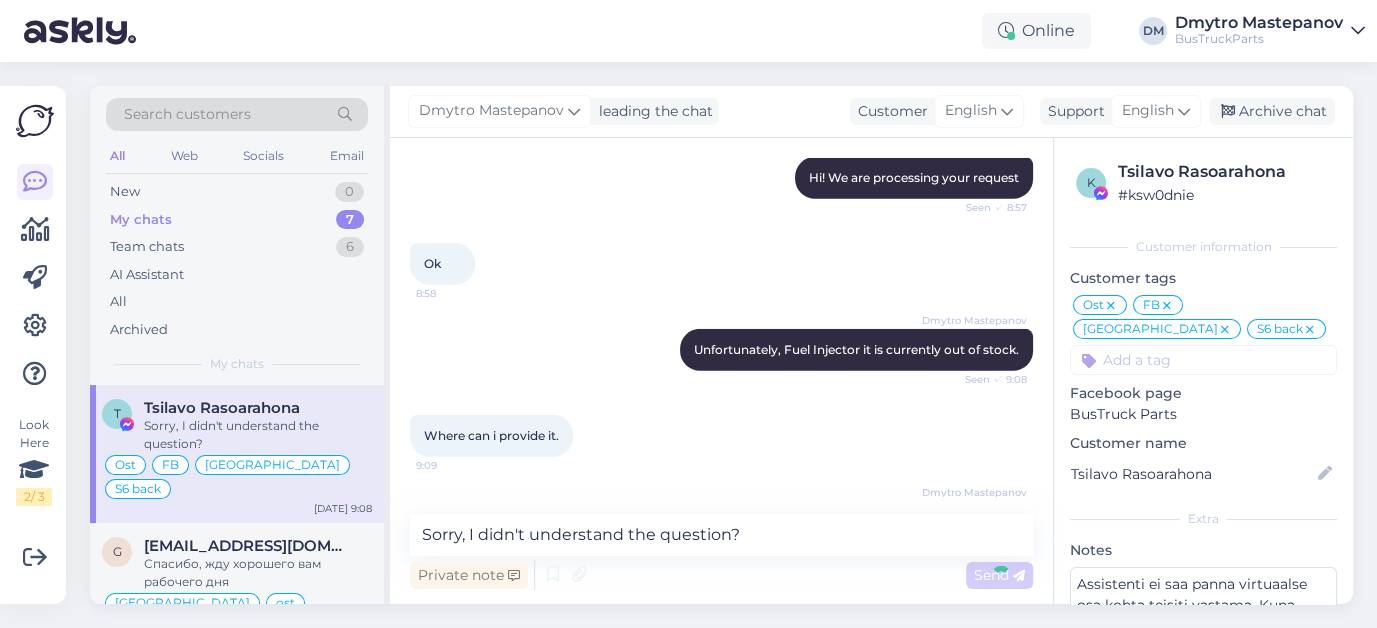 type 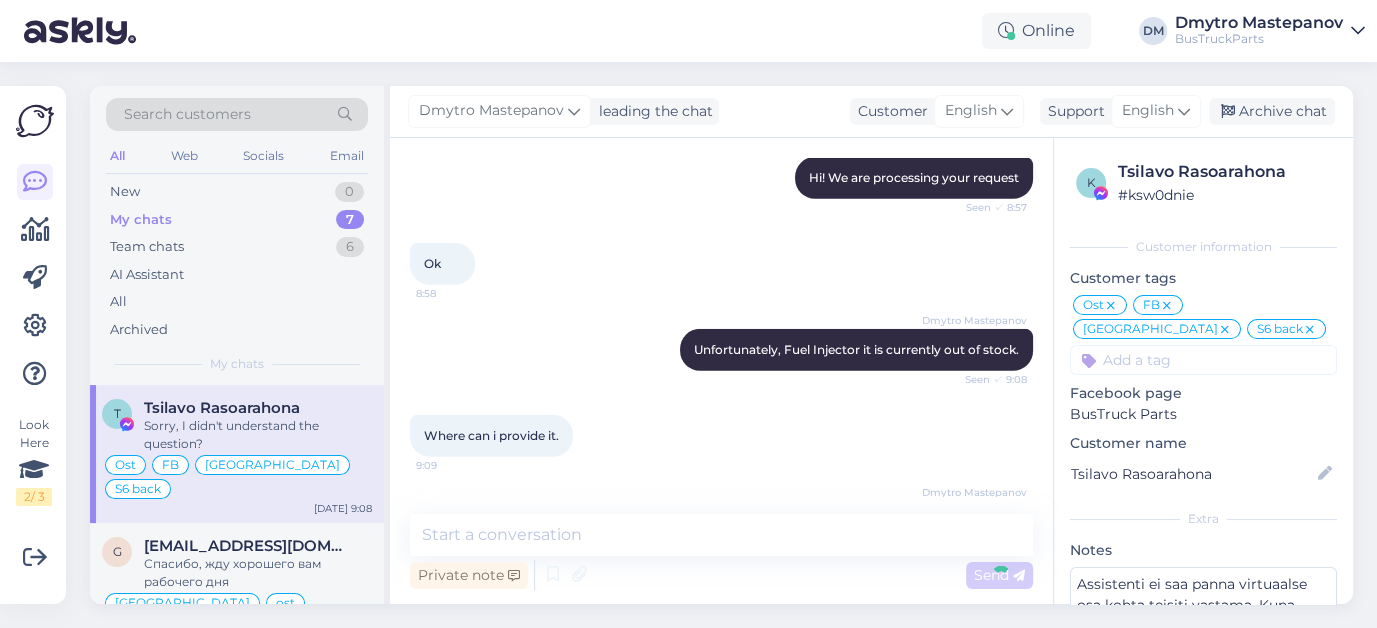 scroll, scrollTop: 9080, scrollLeft: 0, axis: vertical 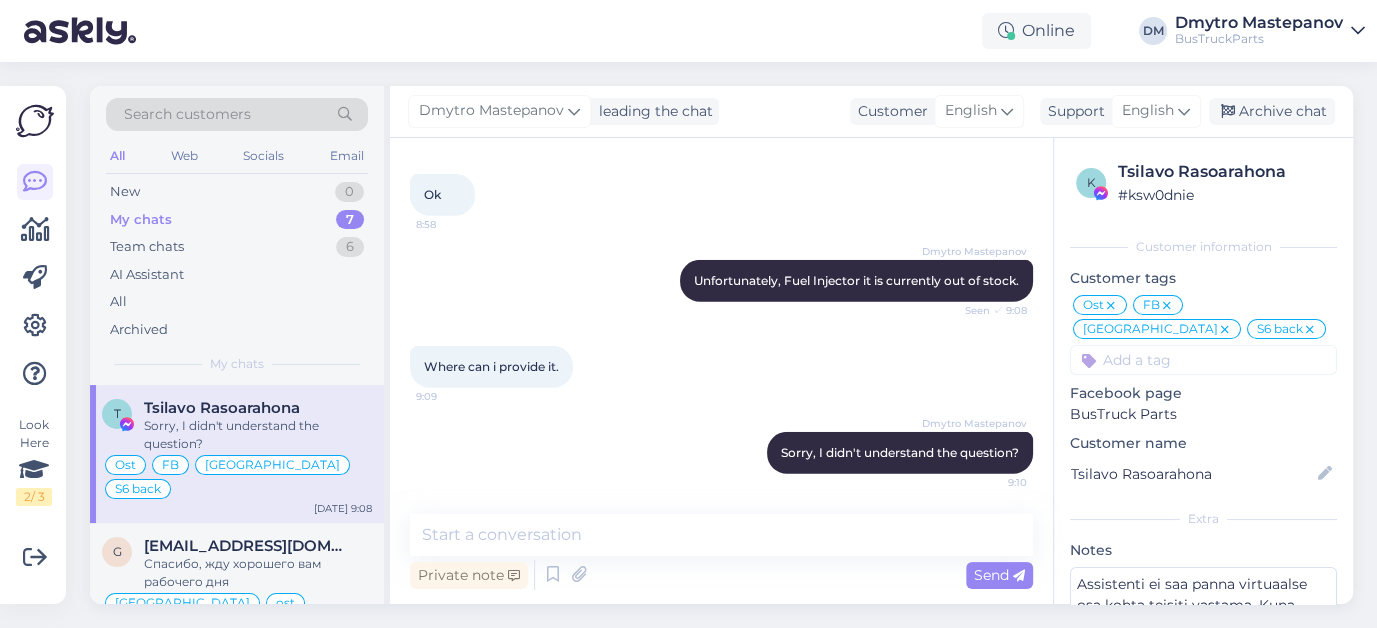 click on "[PERSON_NAME] Mastepanov Sorry, I didn't understand the question? 9:10" at bounding box center [721, 453] 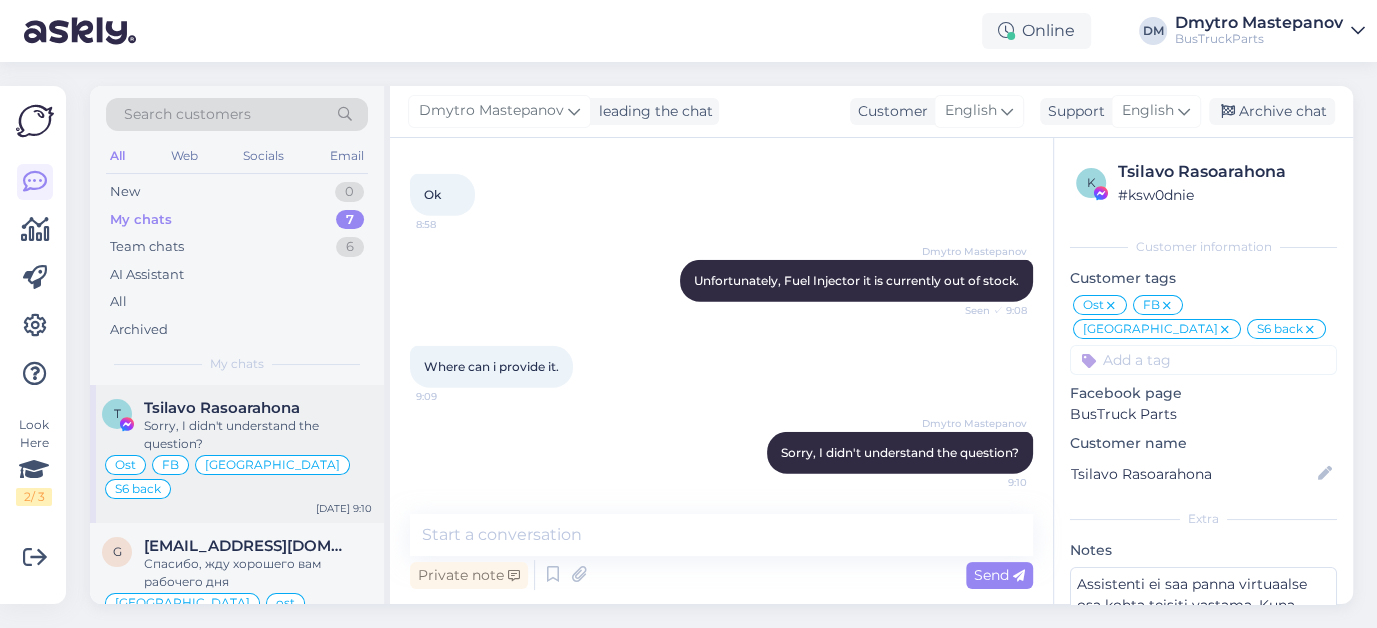 click on "Sorry, I didn't understand the question?" at bounding box center (258, 435) 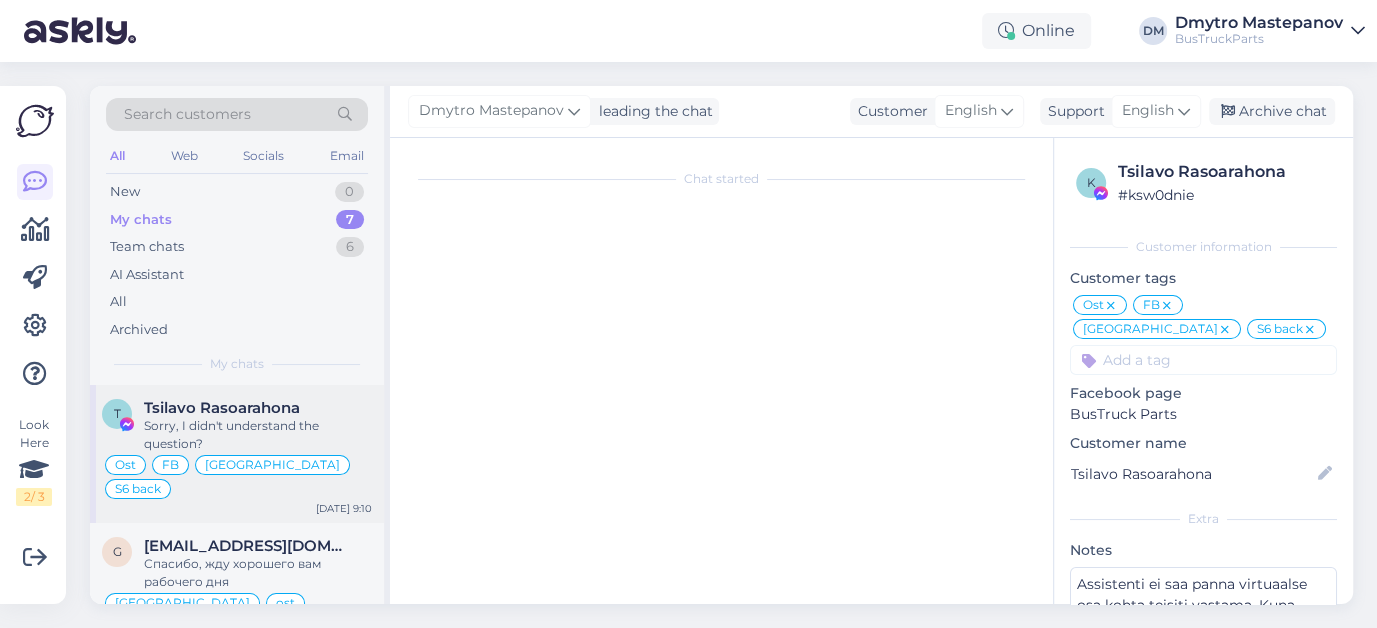 scroll, scrollTop: 8976, scrollLeft: 0, axis: vertical 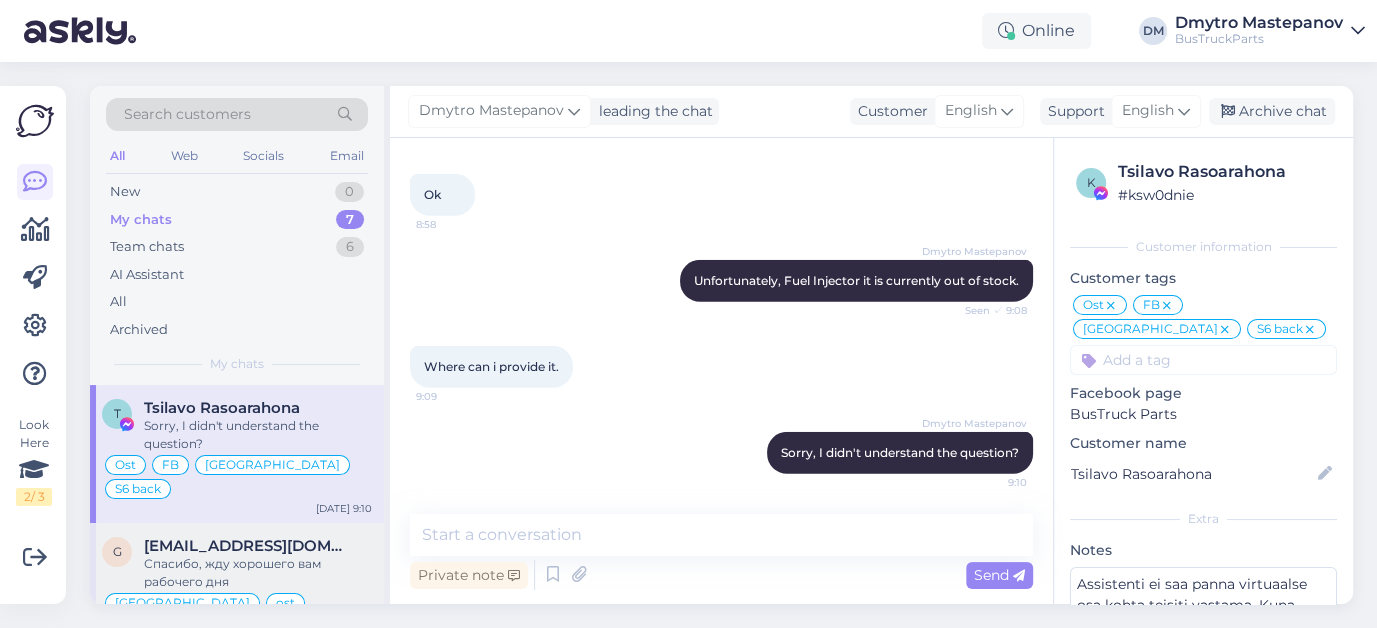 click on "[EMAIL_ADDRESS][DOMAIN_NAME]" at bounding box center [248, 546] 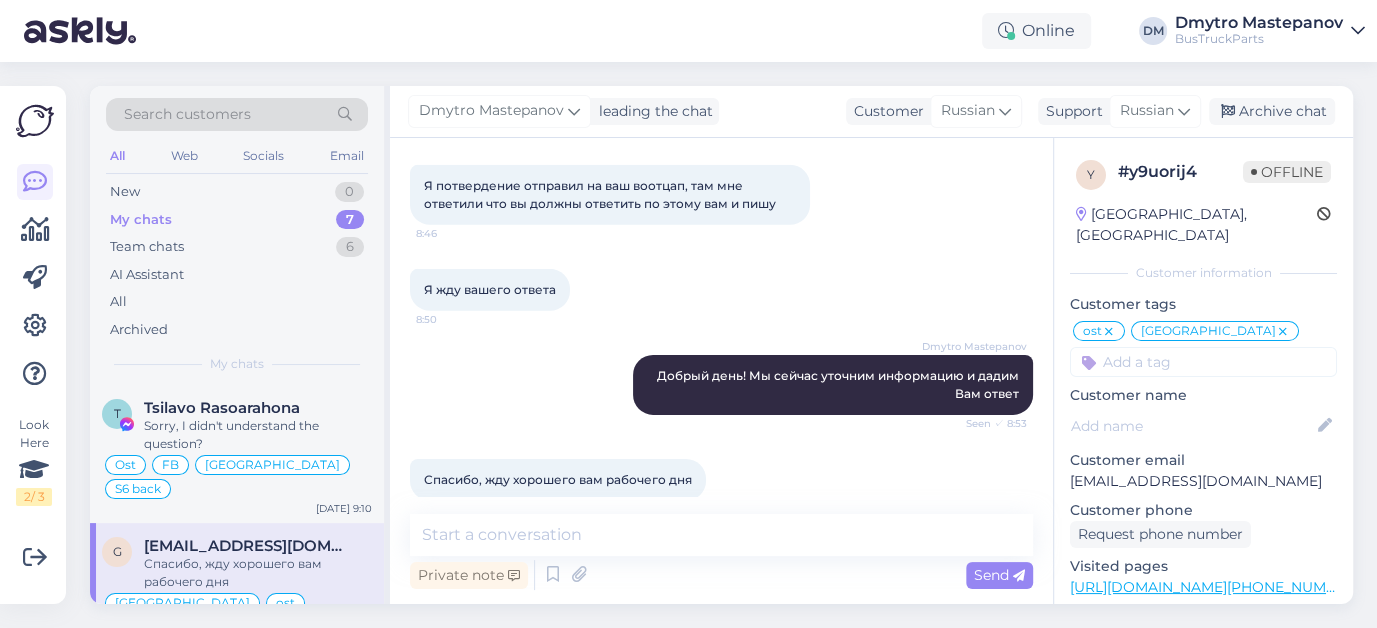 scroll, scrollTop: 4298, scrollLeft: 0, axis: vertical 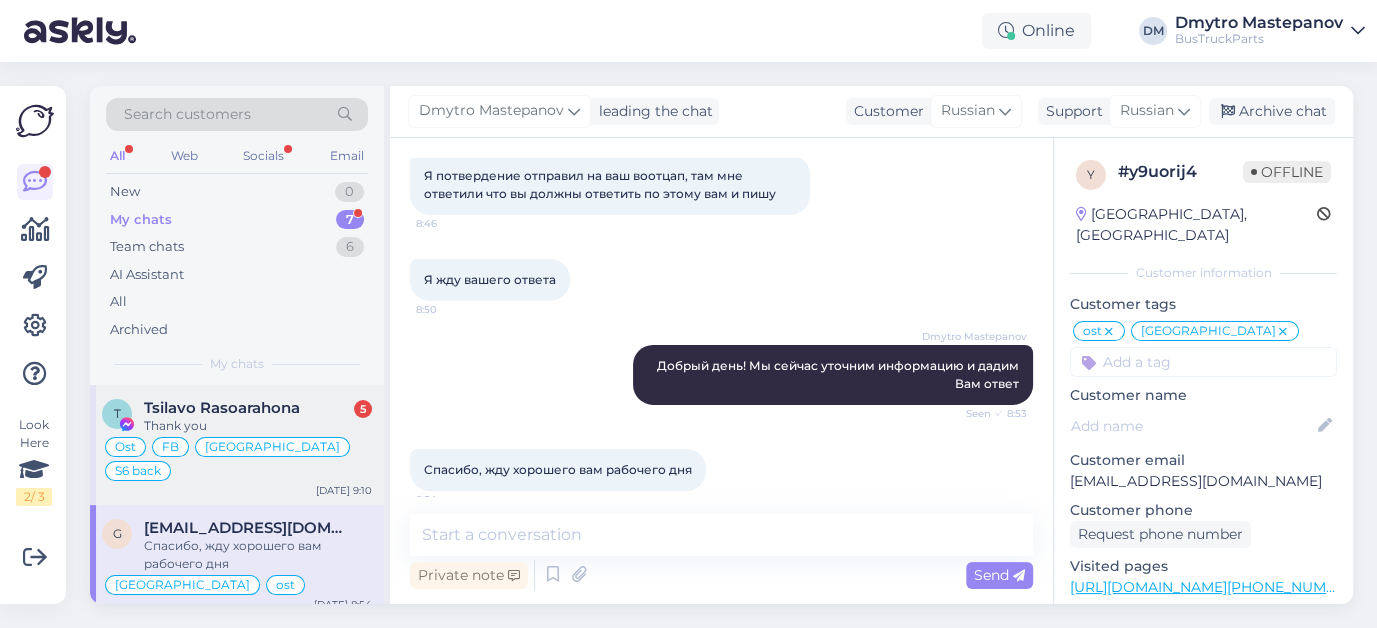 click on "Tsilavo Rasoarahona" at bounding box center [222, 408] 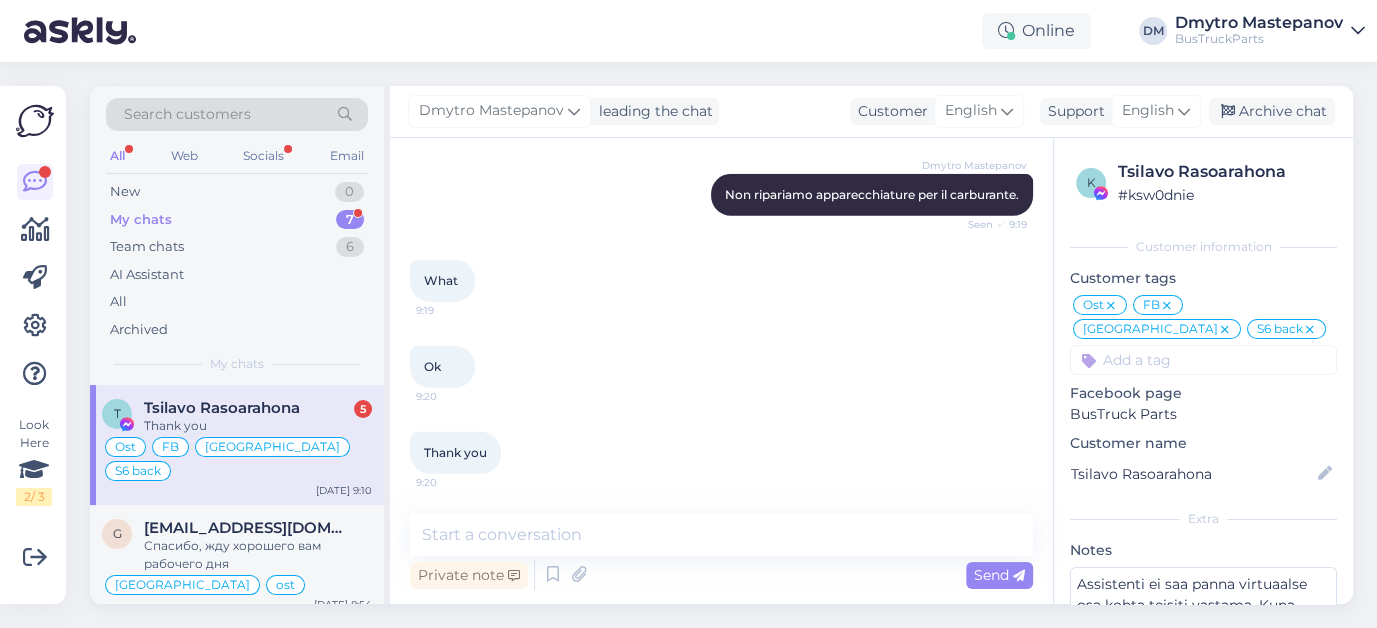 scroll, scrollTop: 8976, scrollLeft: 0, axis: vertical 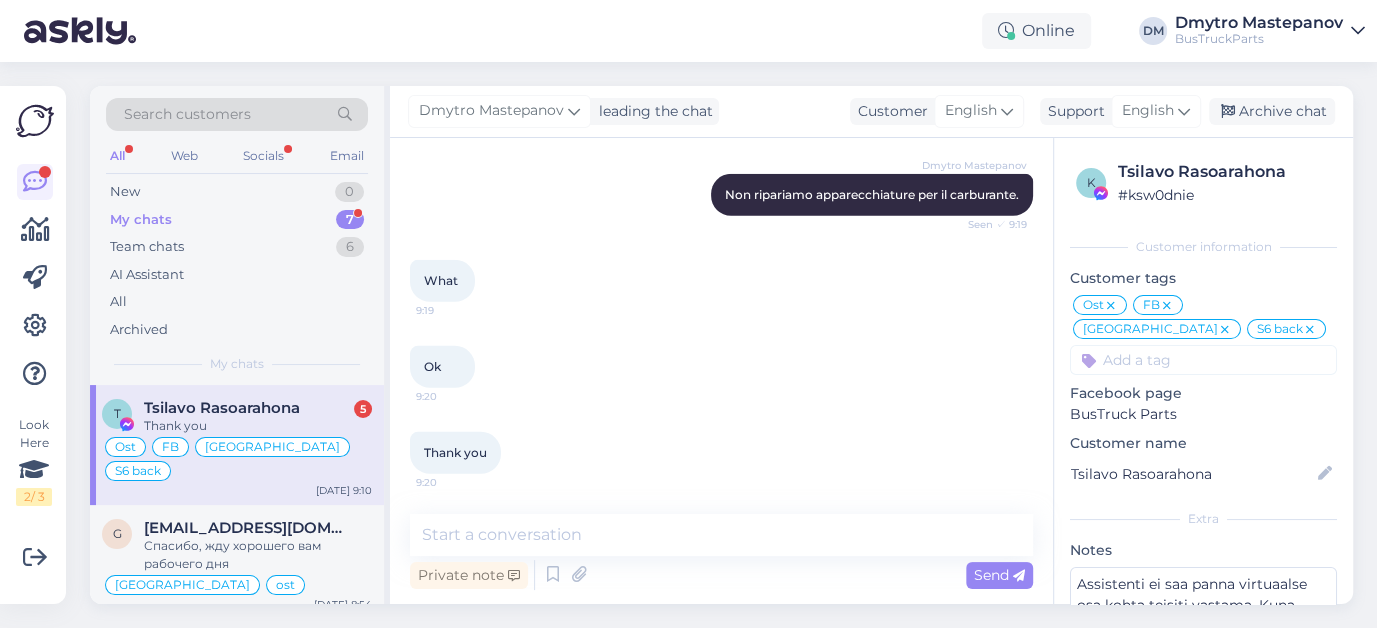 click on "My chats" at bounding box center [141, 220] 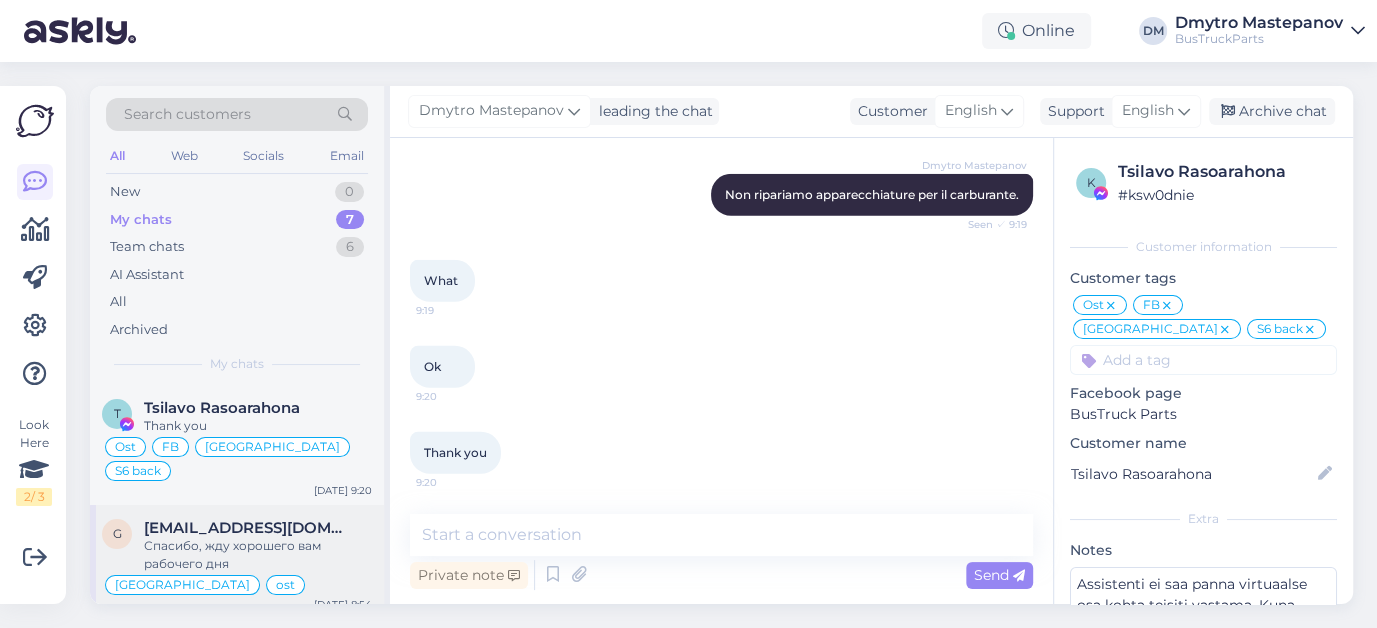 click on "[EMAIL_ADDRESS][DOMAIN_NAME]" at bounding box center (248, 528) 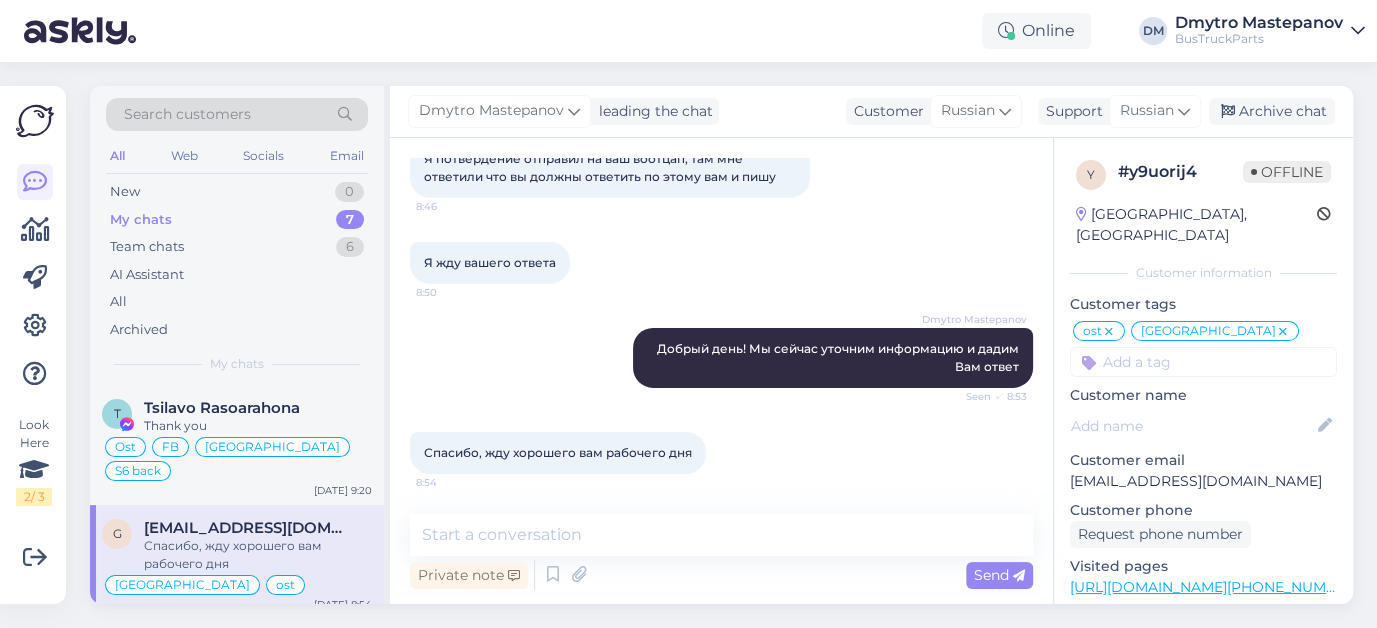 scroll, scrollTop: 4298, scrollLeft: 0, axis: vertical 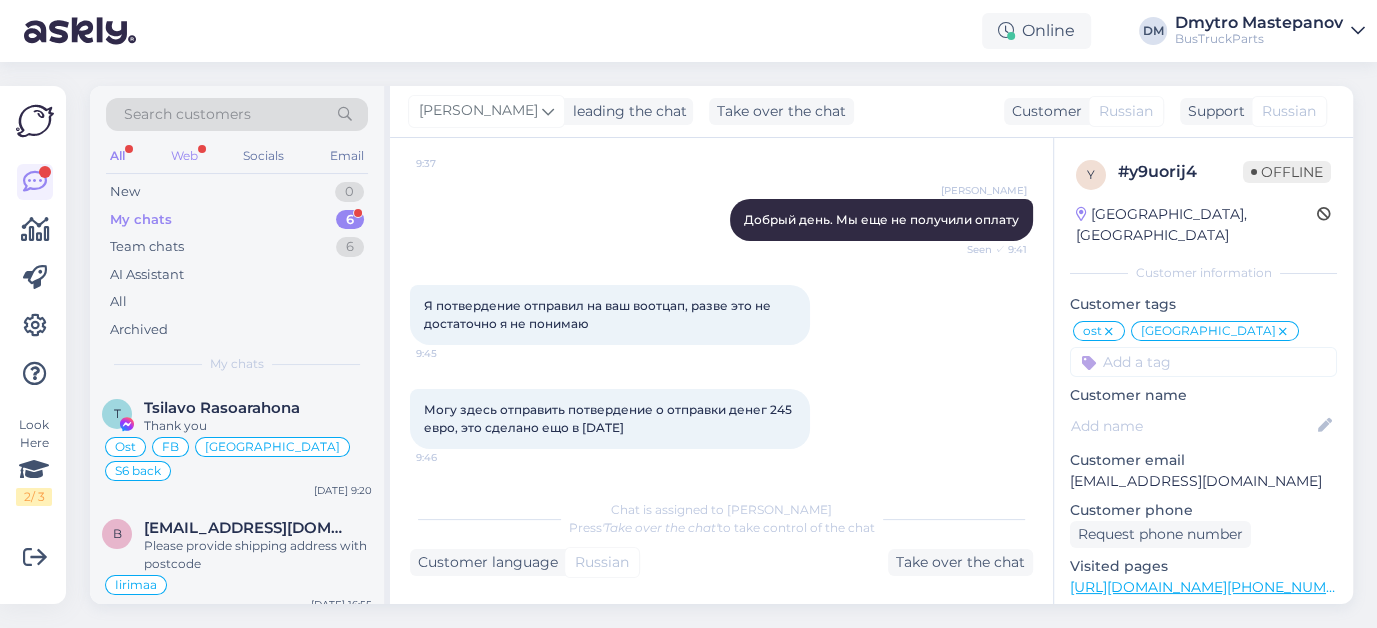 click on "Web" at bounding box center [184, 156] 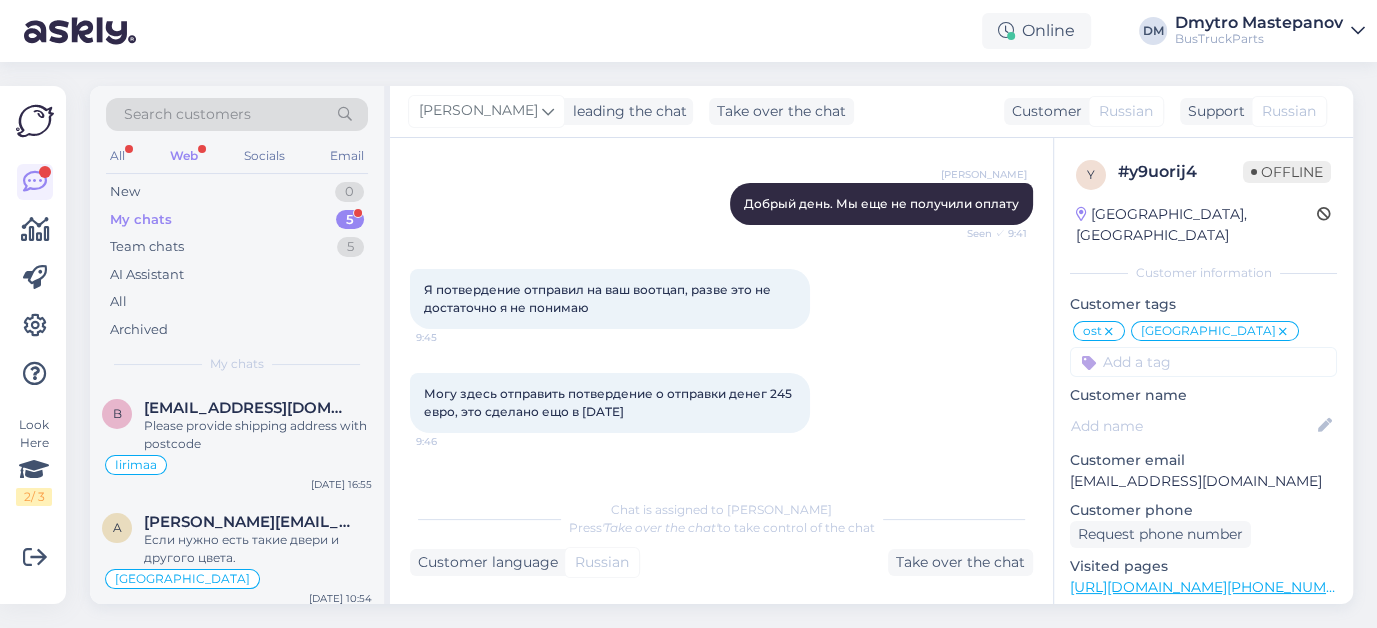 scroll, scrollTop: 5264, scrollLeft: 0, axis: vertical 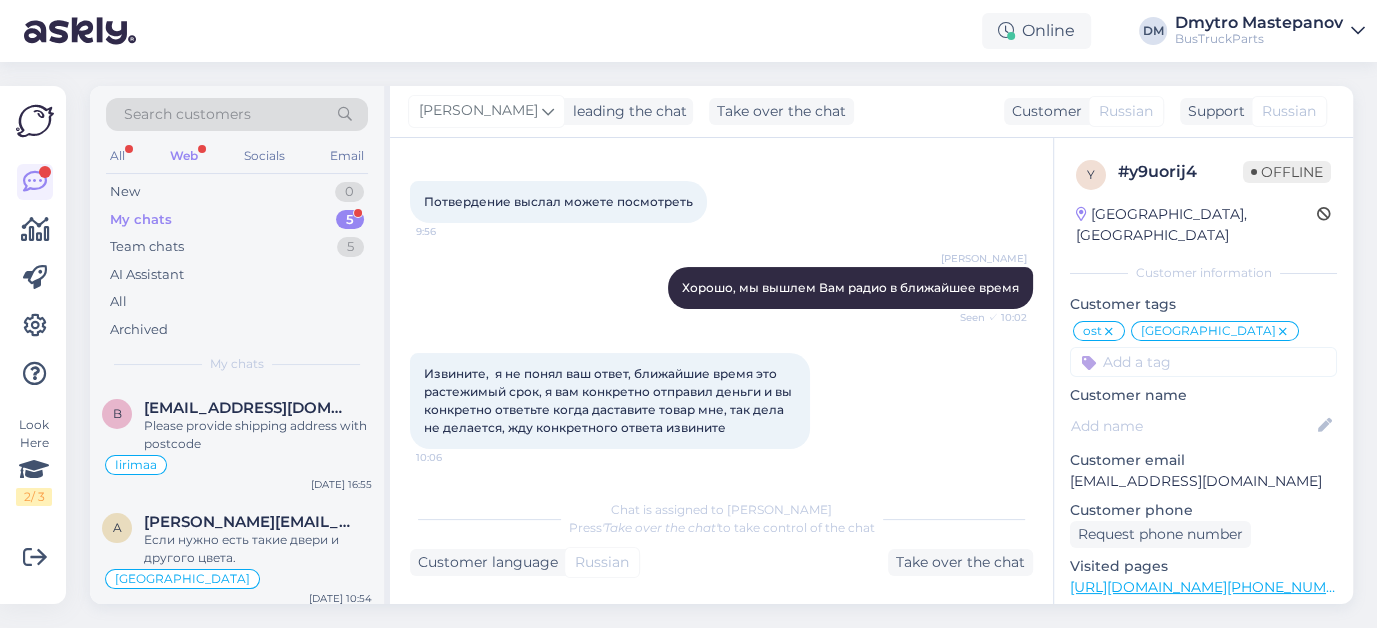 click on "My chats" at bounding box center [141, 220] 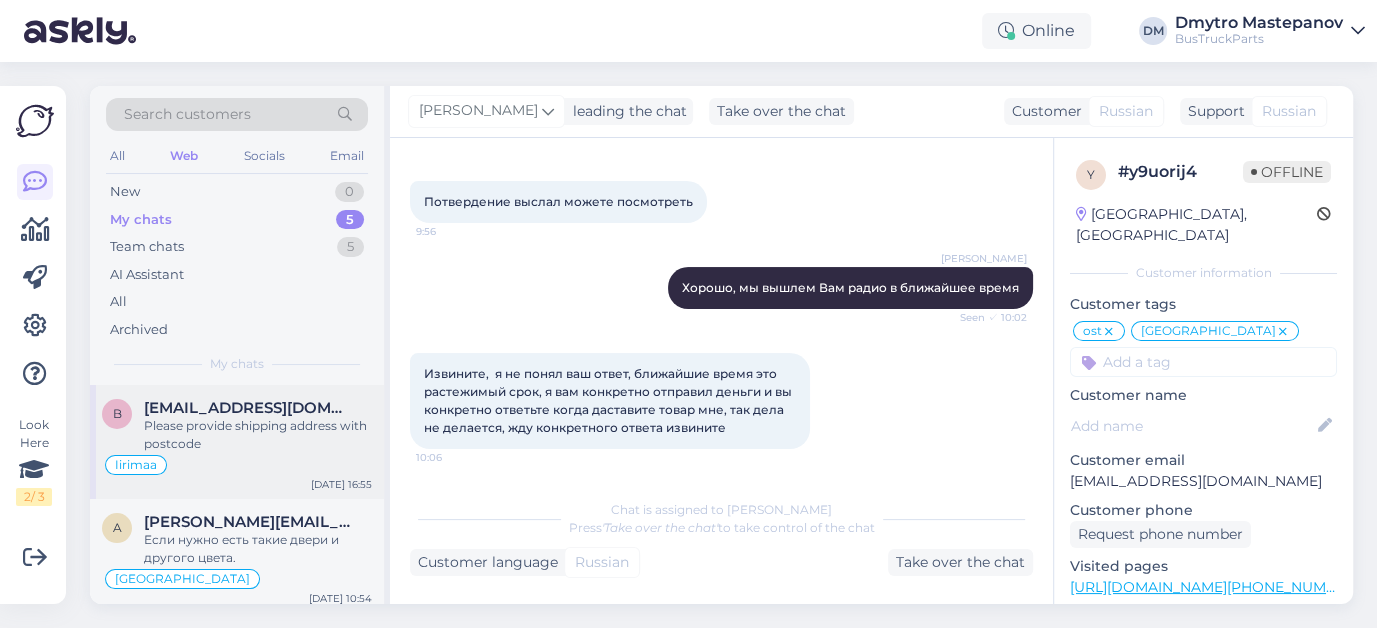 click on "Please provide shipping address with postcode" at bounding box center (258, 435) 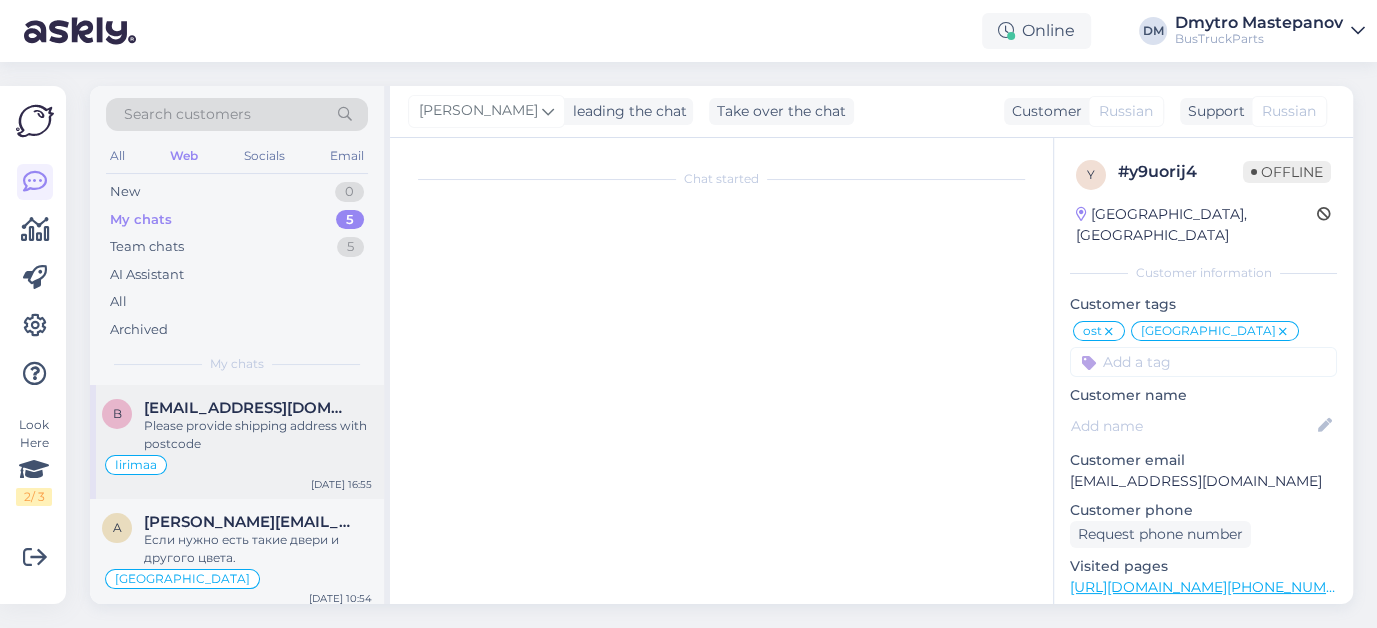 scroll, scrollTop: 904, scrollLeft: 0, axis: vertical 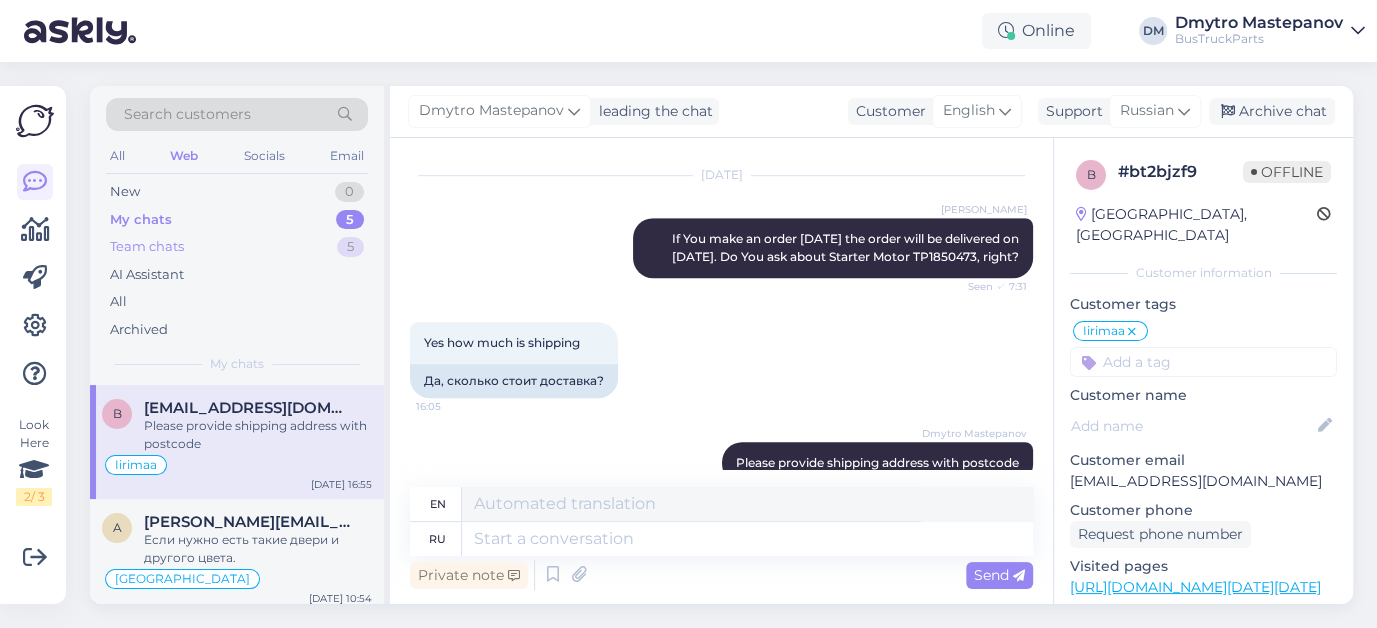click on "Team chats" at bounding box center (147, 247) 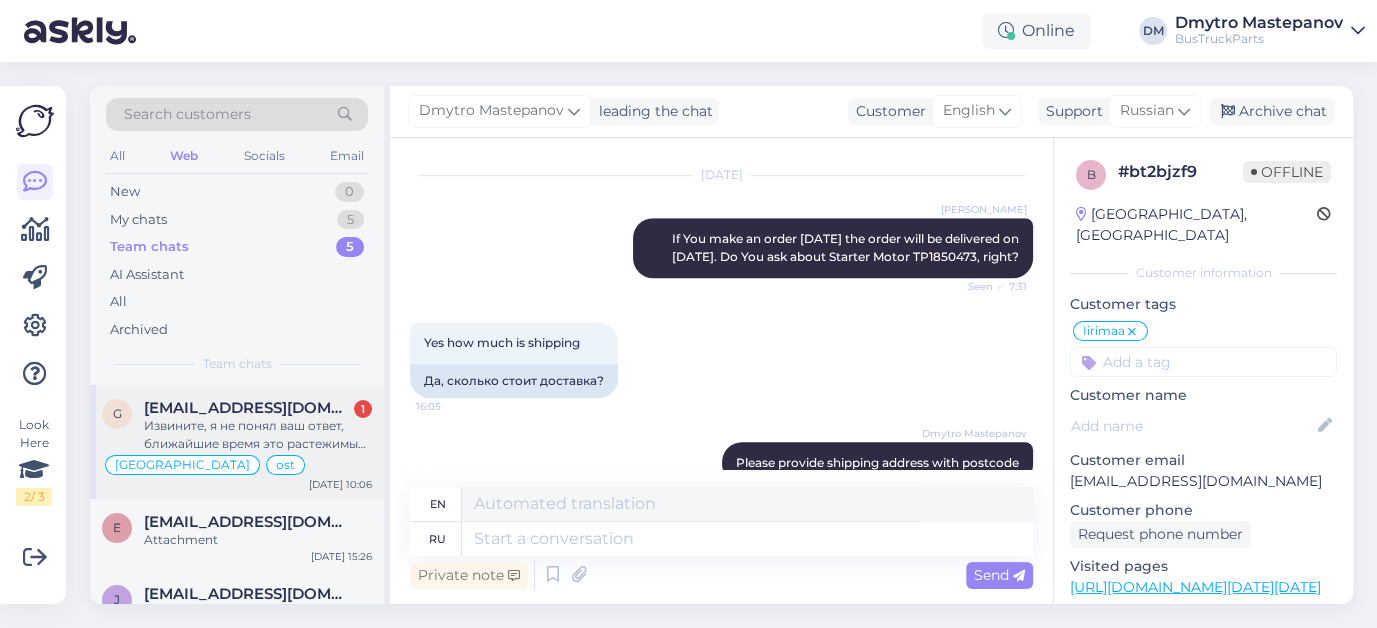click on "Извините,  я не понял ваш ответ, ближайшие время это растежимый срок, я вам конкретно отправил деньги и вы конкретно ответьте когда даставите товар мне, так дела не делается, жду конкретного ответа извините" at bounding box center (258, 435) 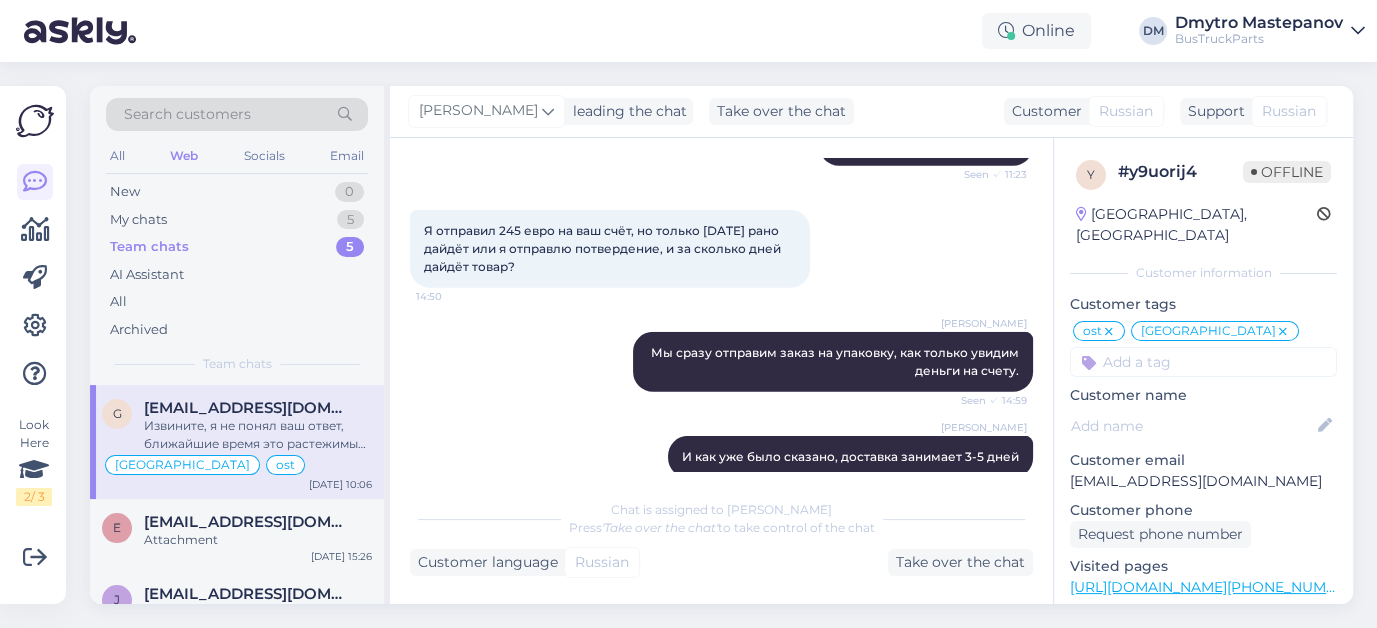 scroll, scrollTop: 3720, scrollLeft: 0, axis: vertical 